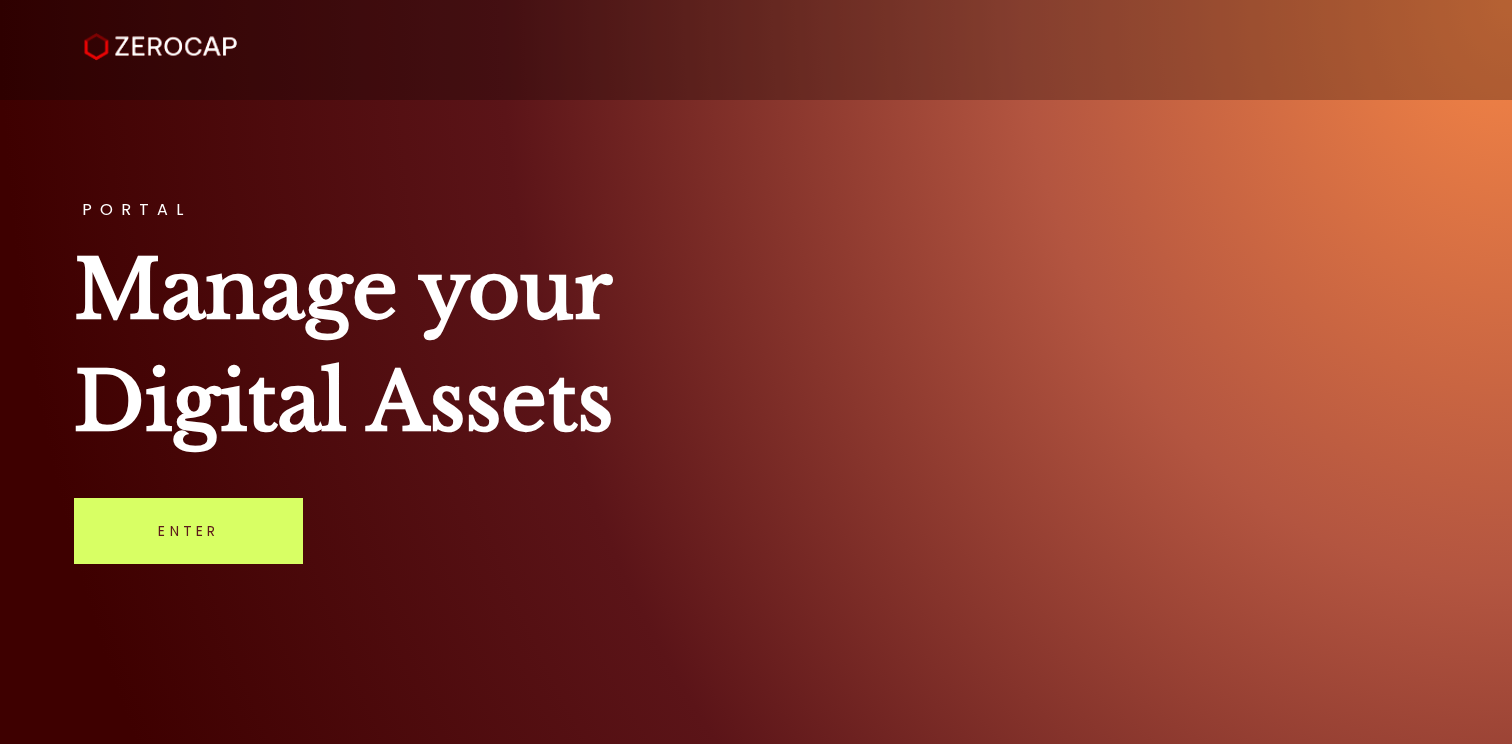 scroll, scrollTop: 0, scrollLeft: 0, axis: both 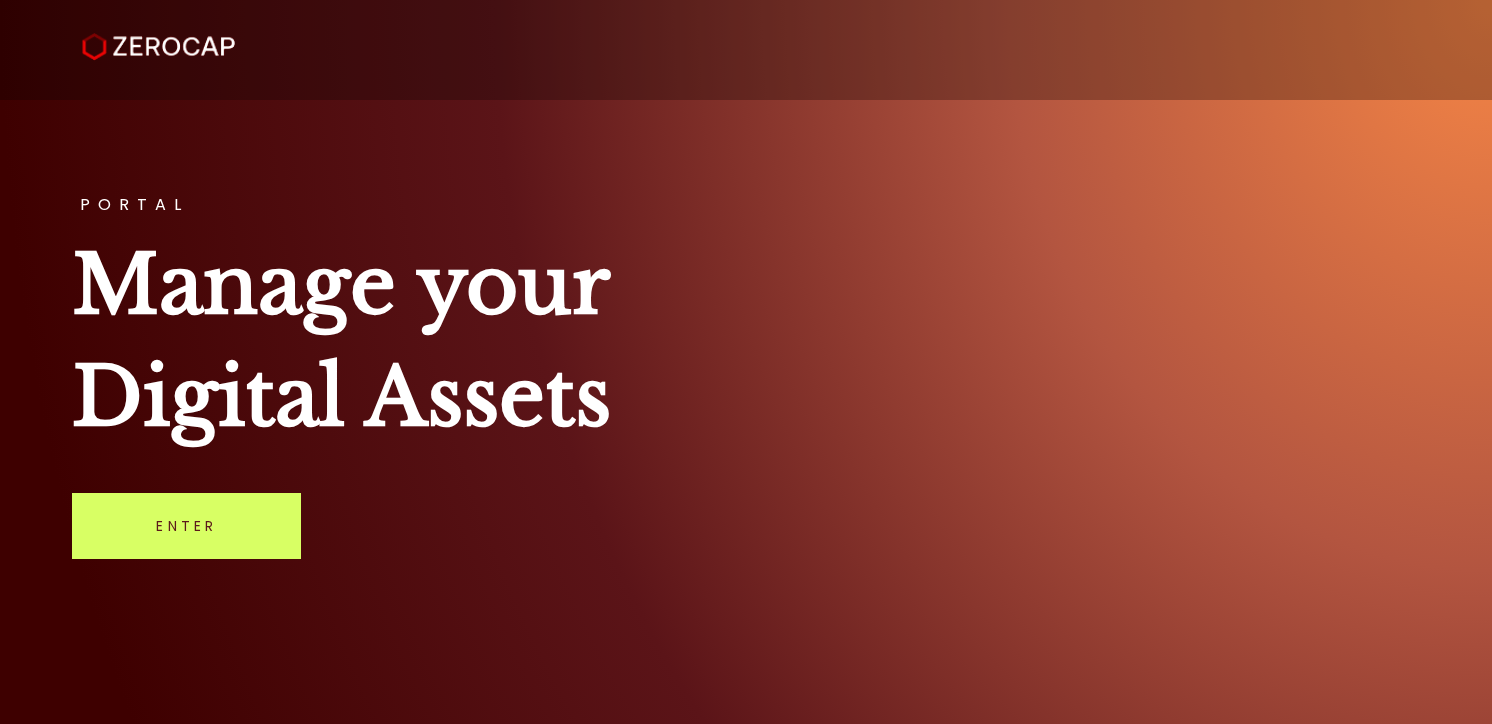 click at bounding box center [158, 47] 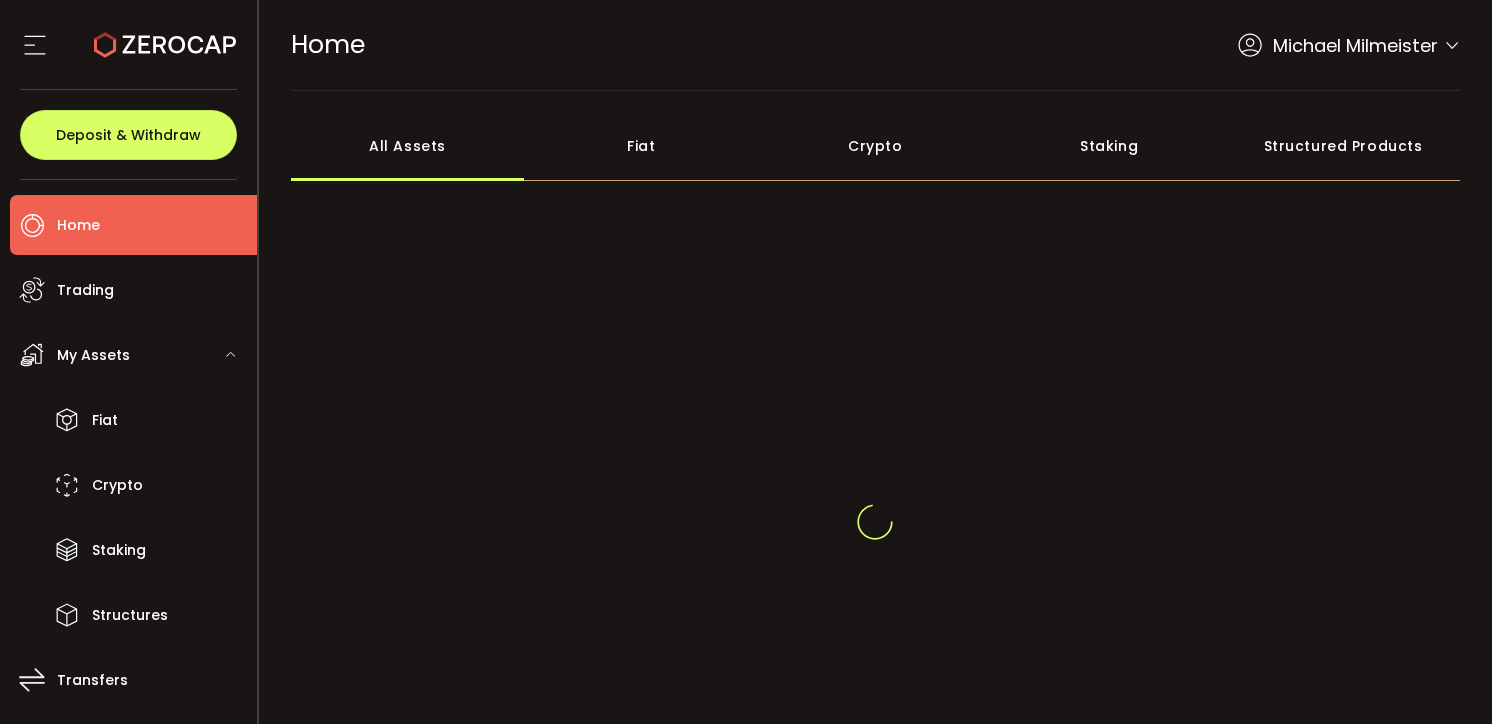 scroll, scrollTop: 0, scrollLeft: 0, axis: both 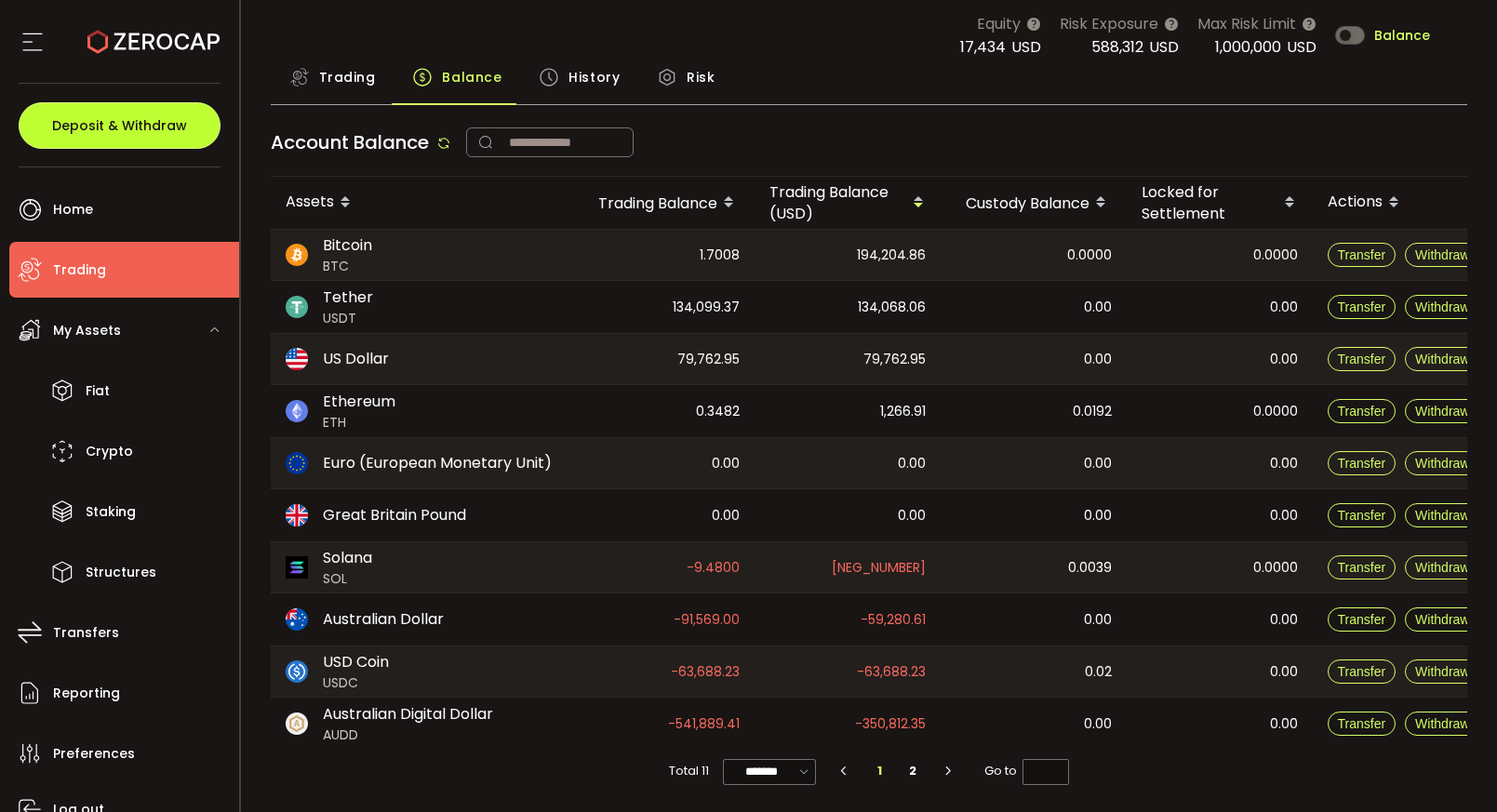 click on "Deposit & Withdraw" at bounding box center (119, 126) 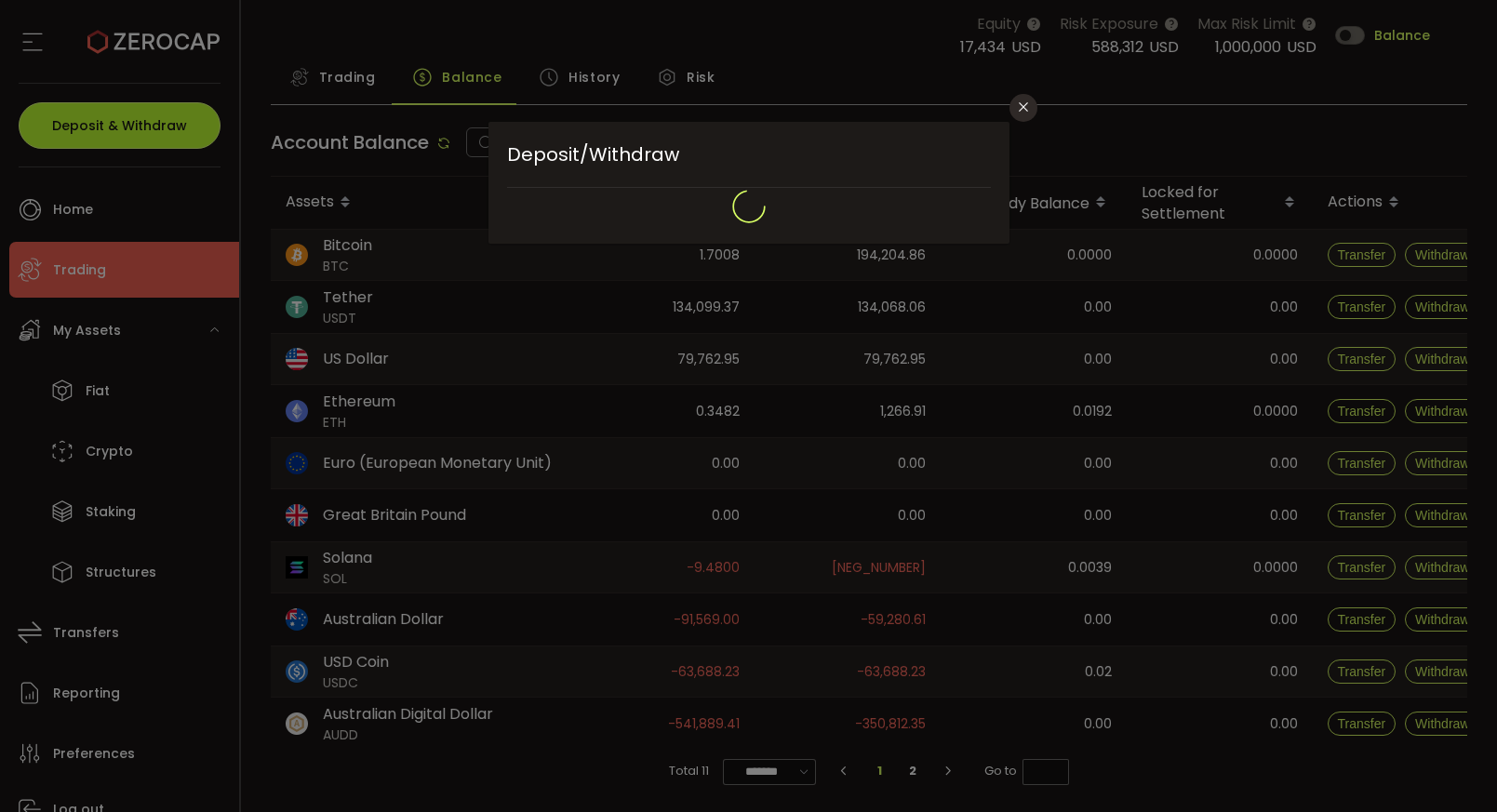 type on "**********" 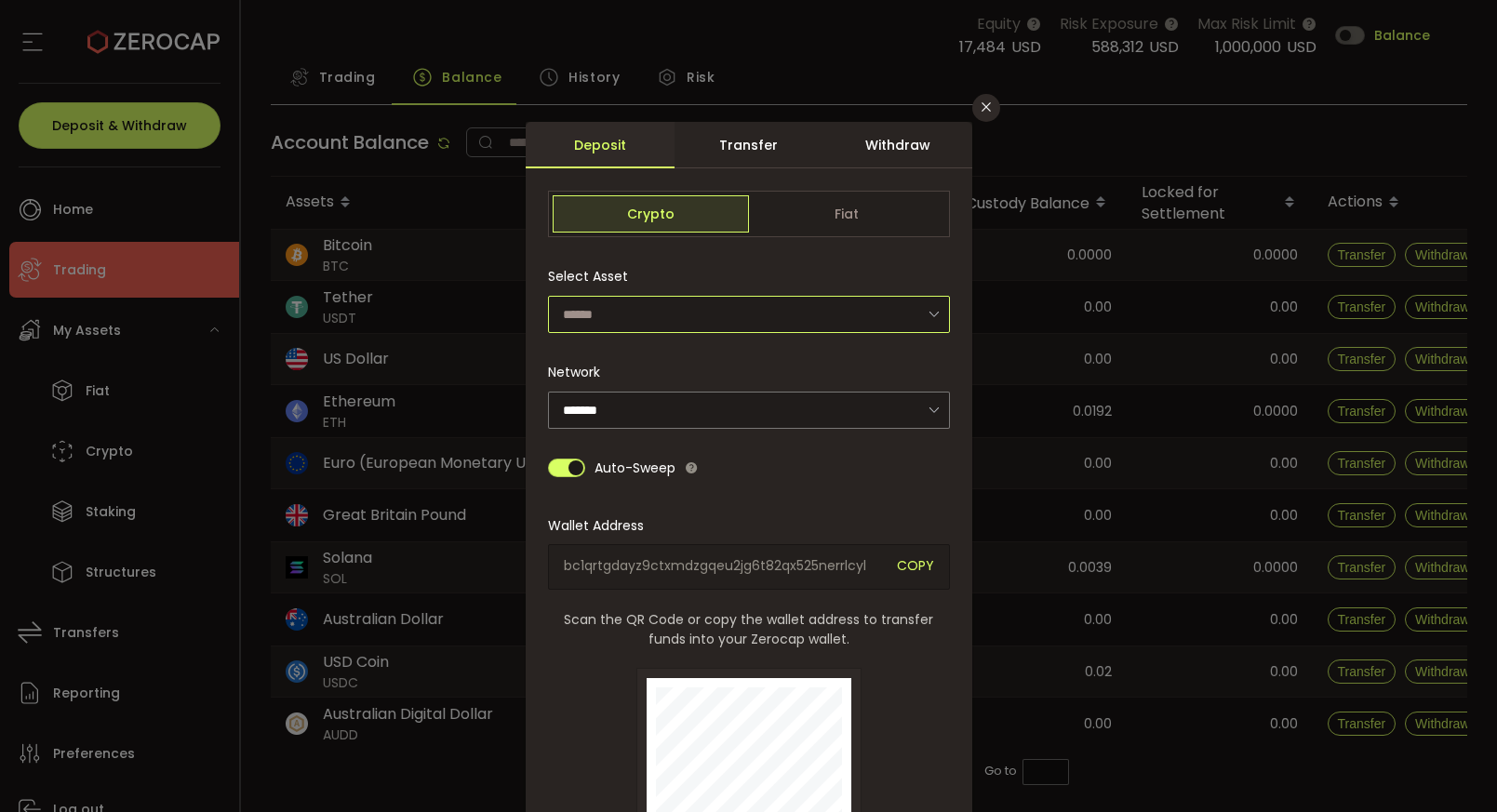 click at bounding box center [749, 314] 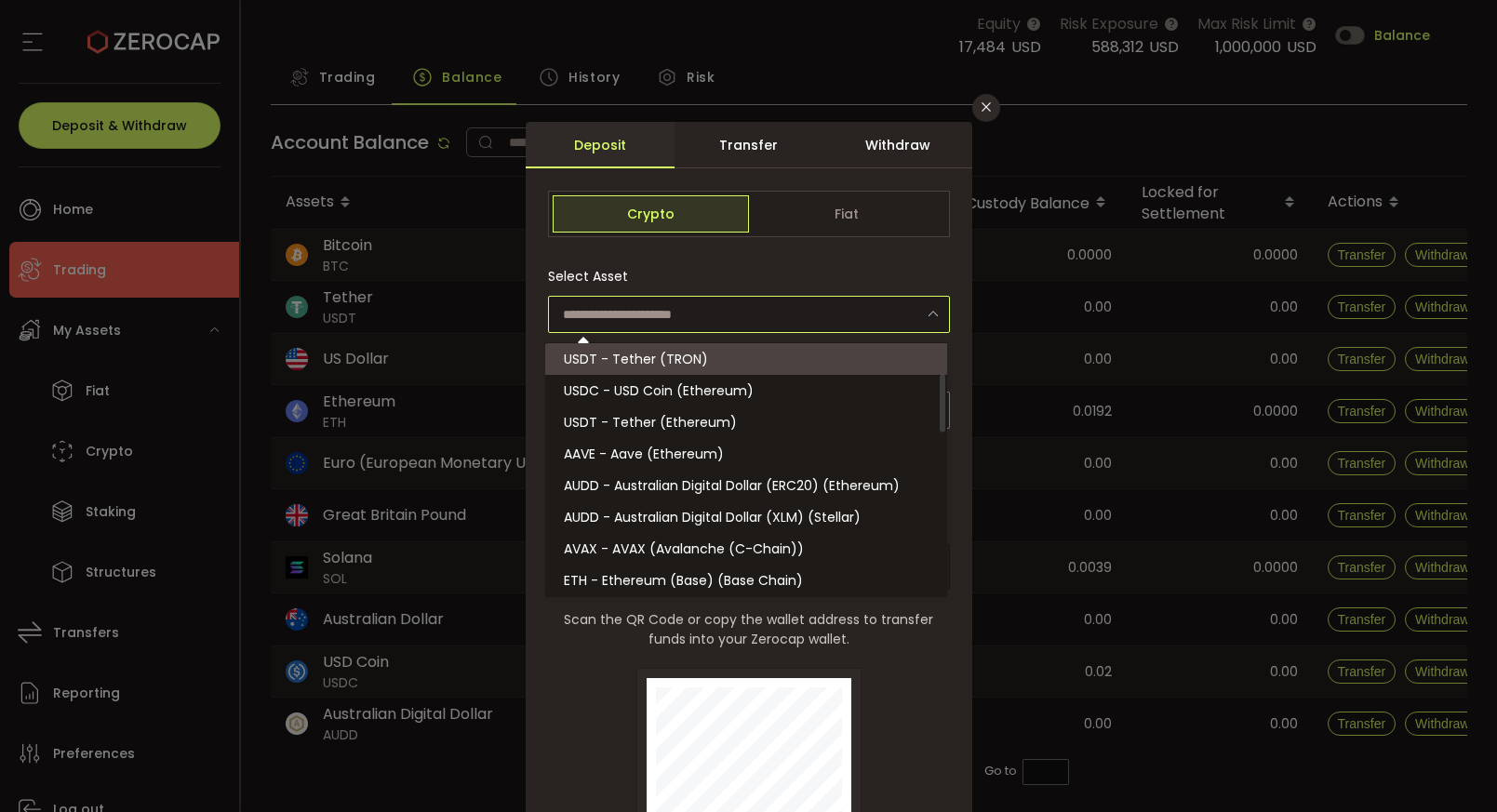 scroll, scrollTop: 140, scrollLeft: 0, axis: vertical 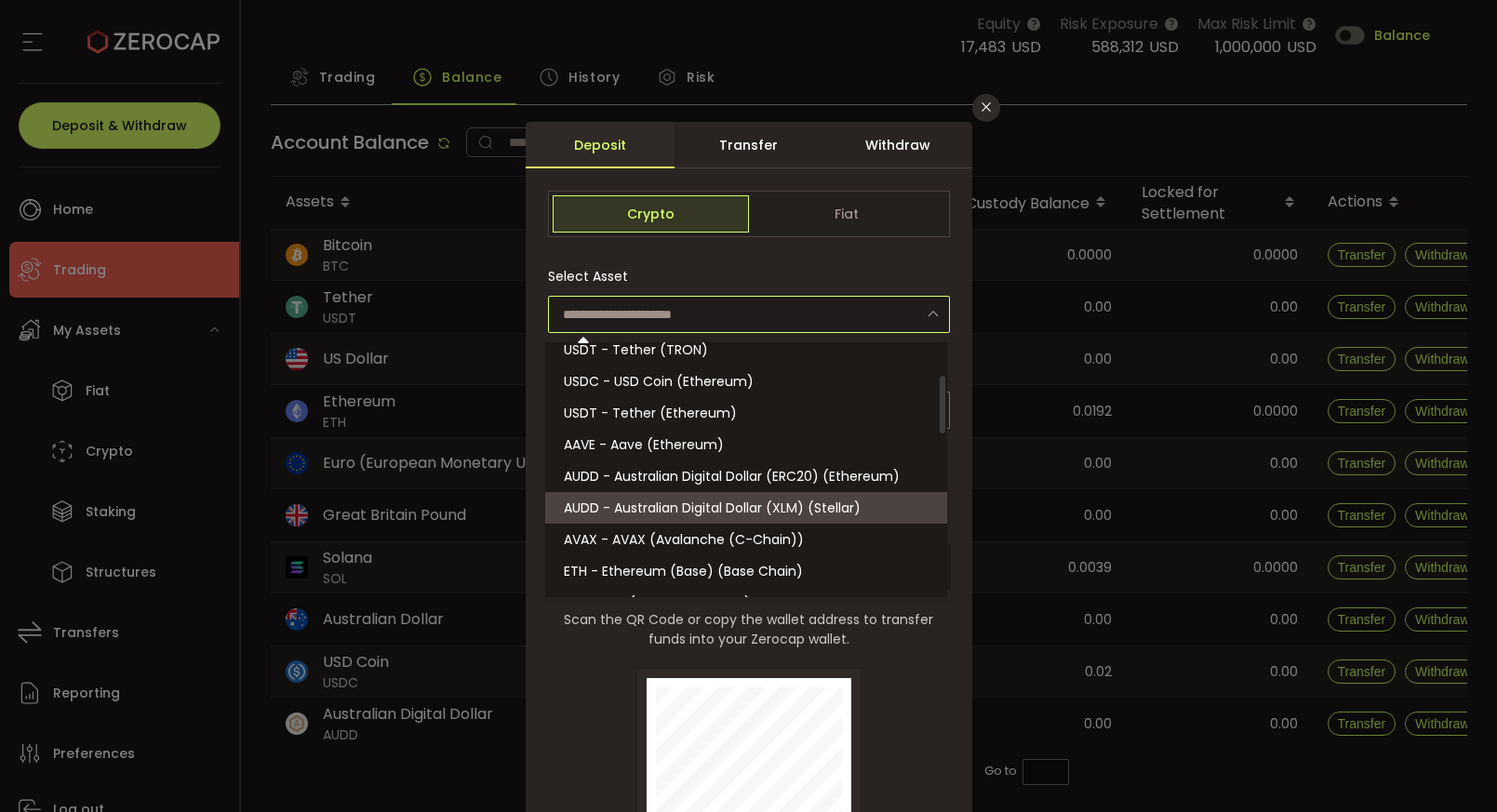 click on "AUDD - Australian Digital Dollar (XLM) (Stellar)" at bounding box center [749, 508] 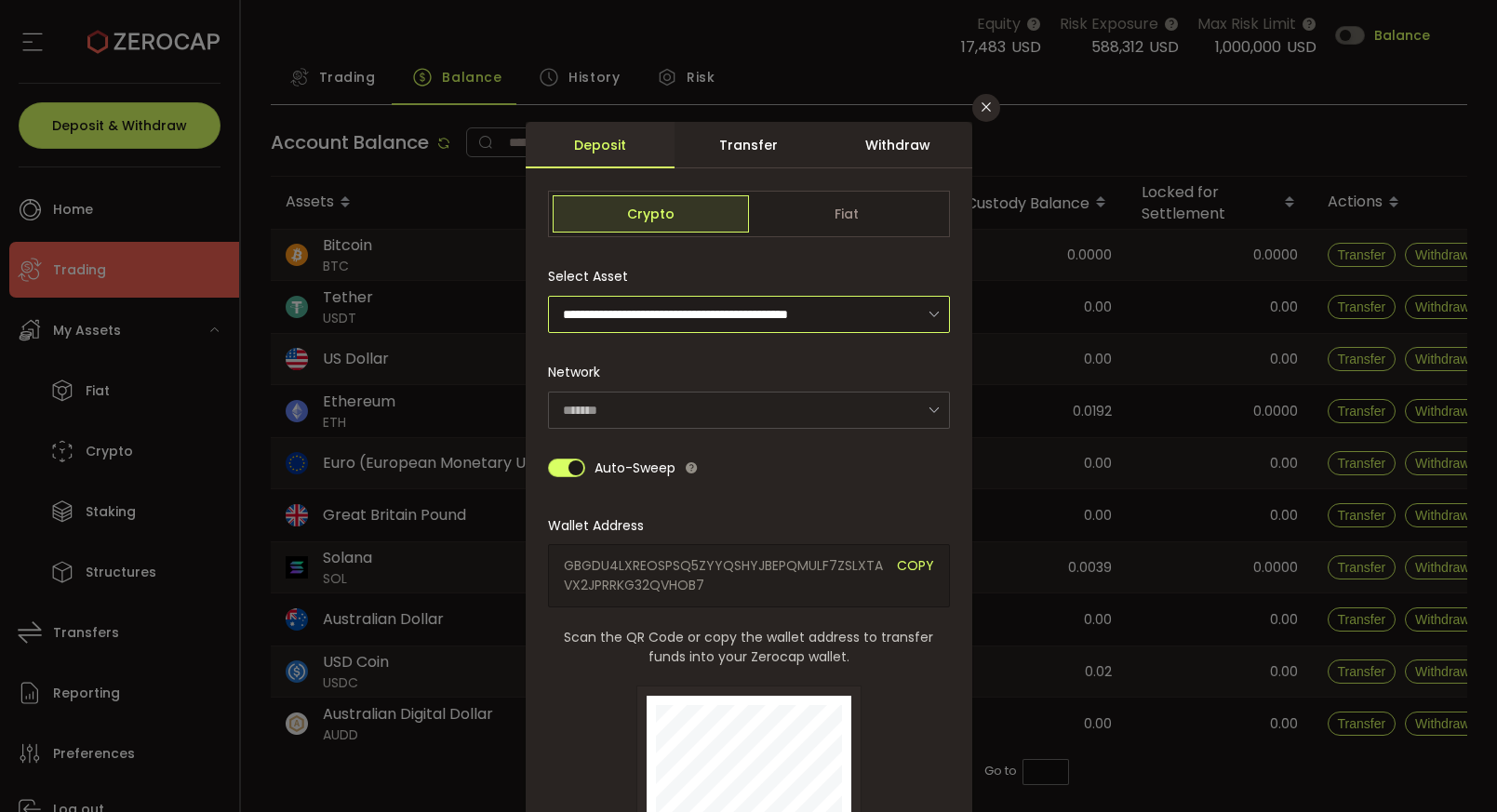 type on "*******" 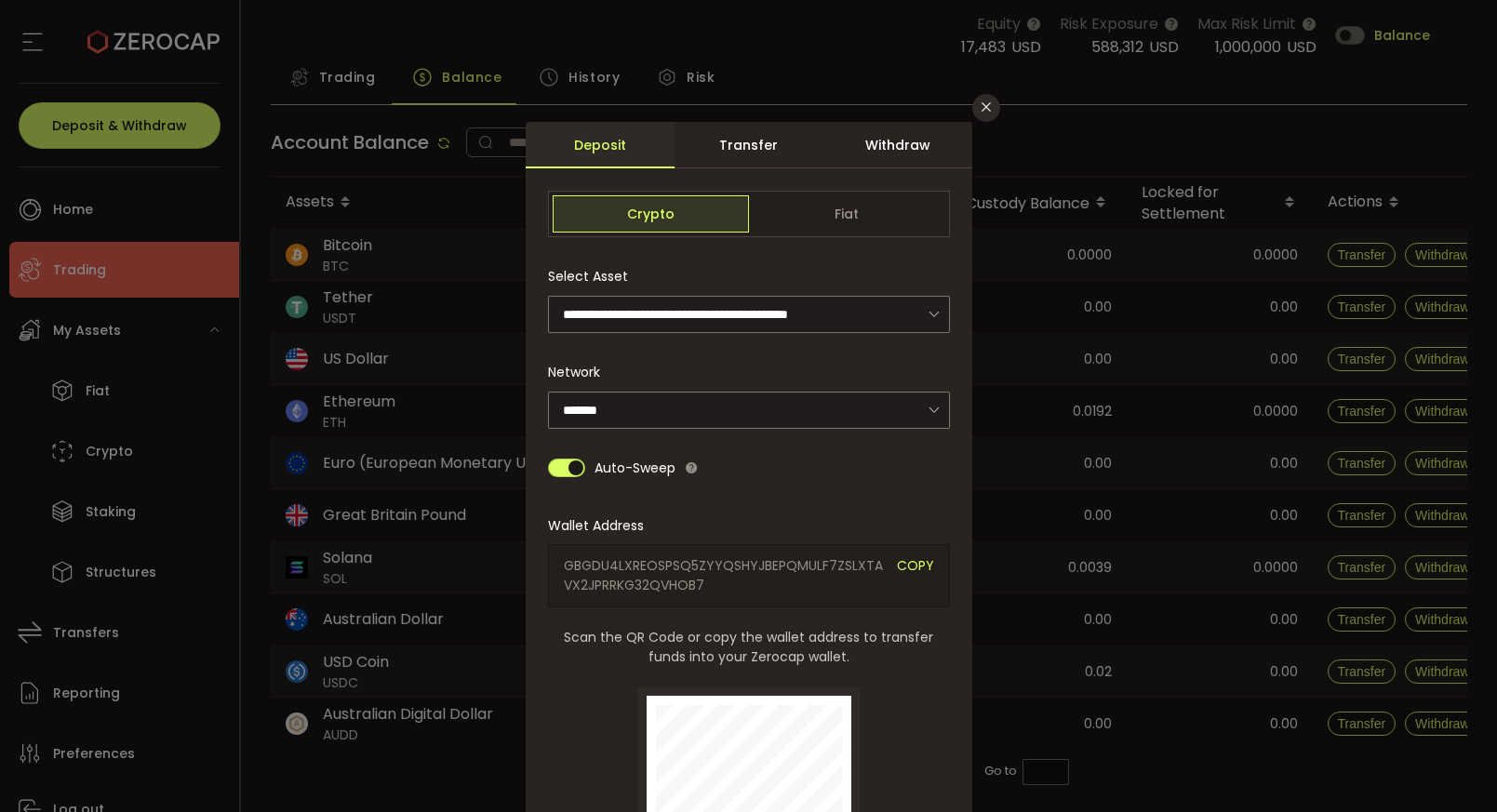 click on "COPY" at bounding box center [916, 576] 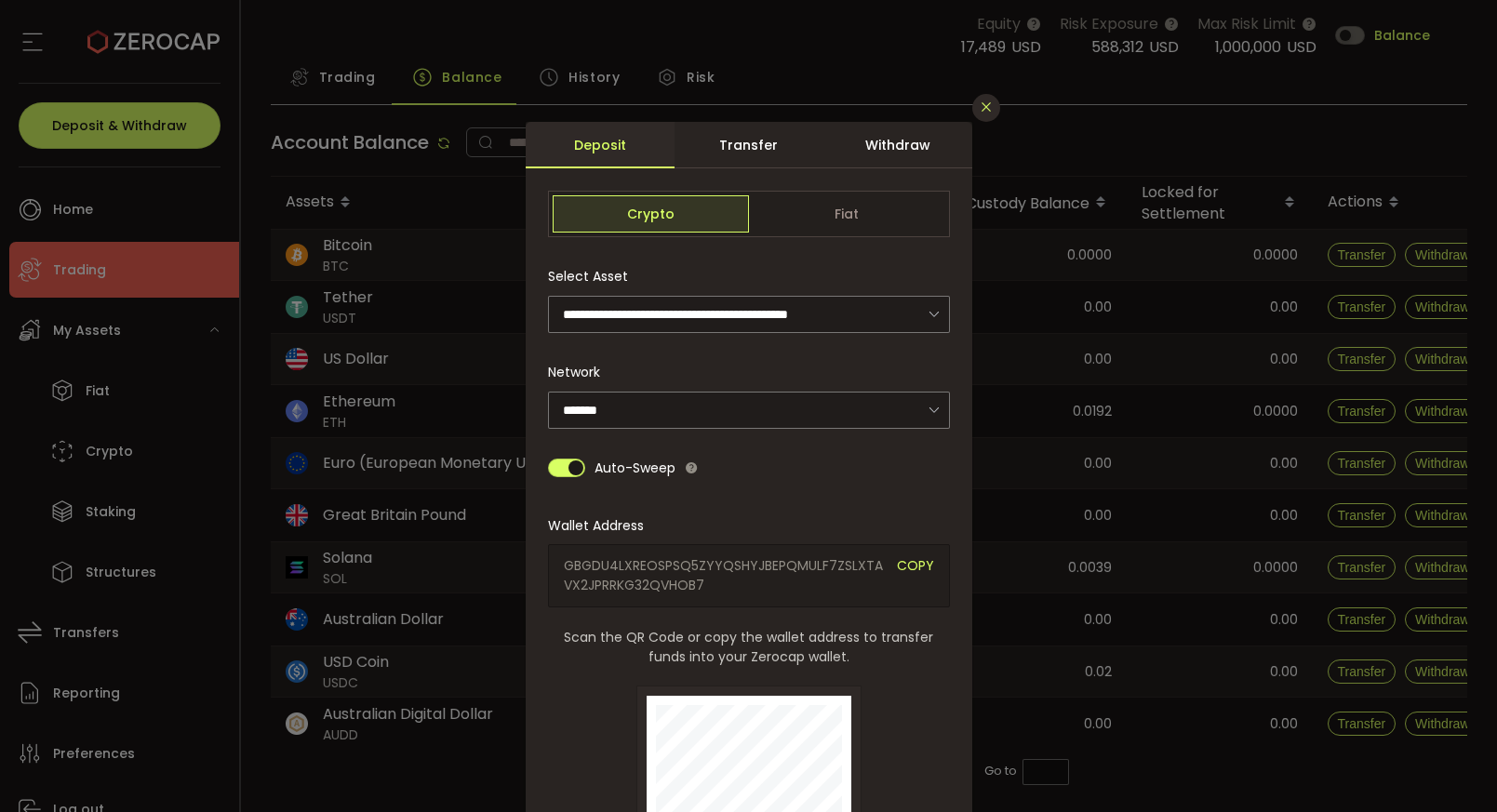 click at bounding box center (986, 107) 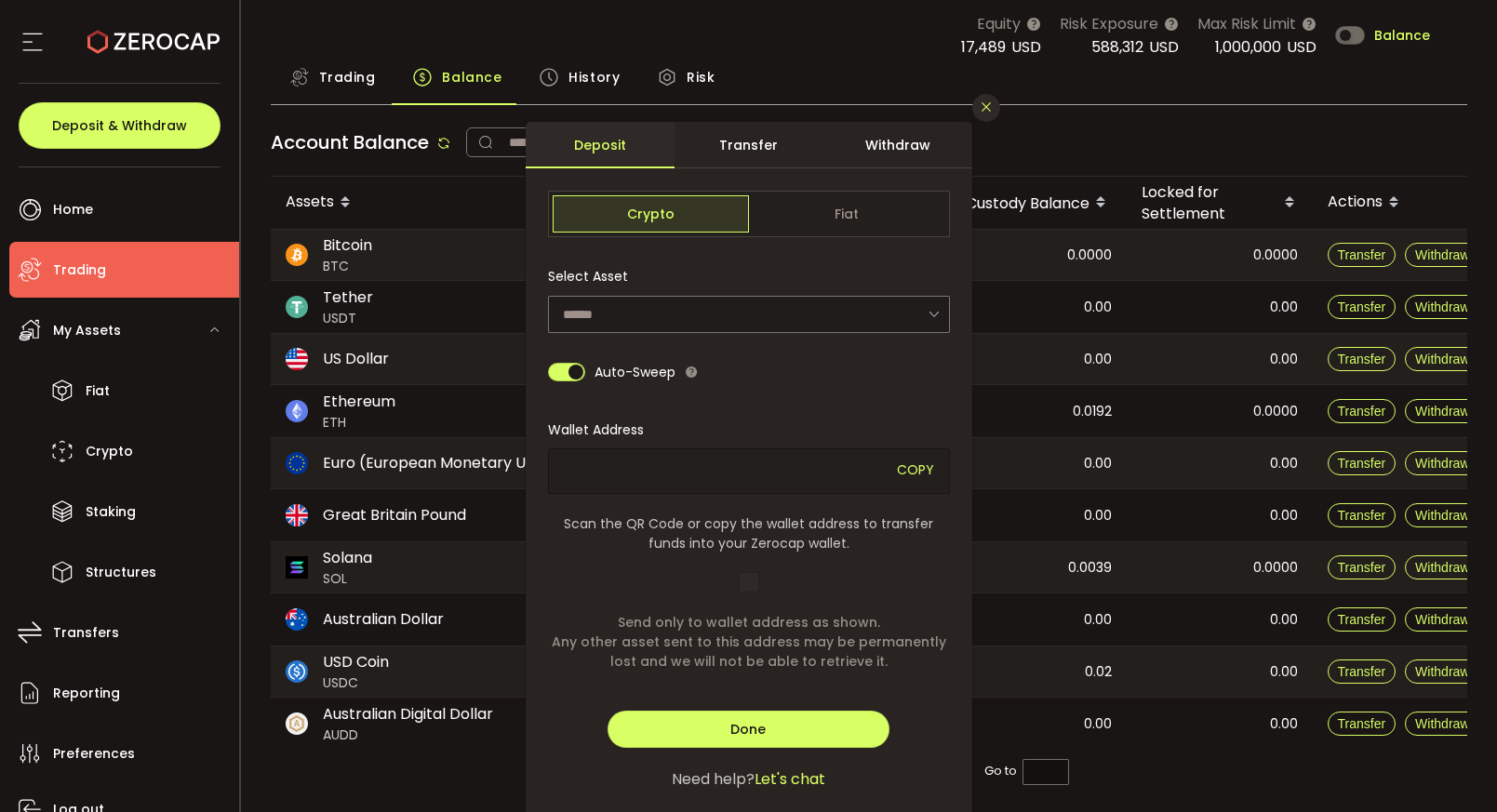 click at bounding box center [986, 108] 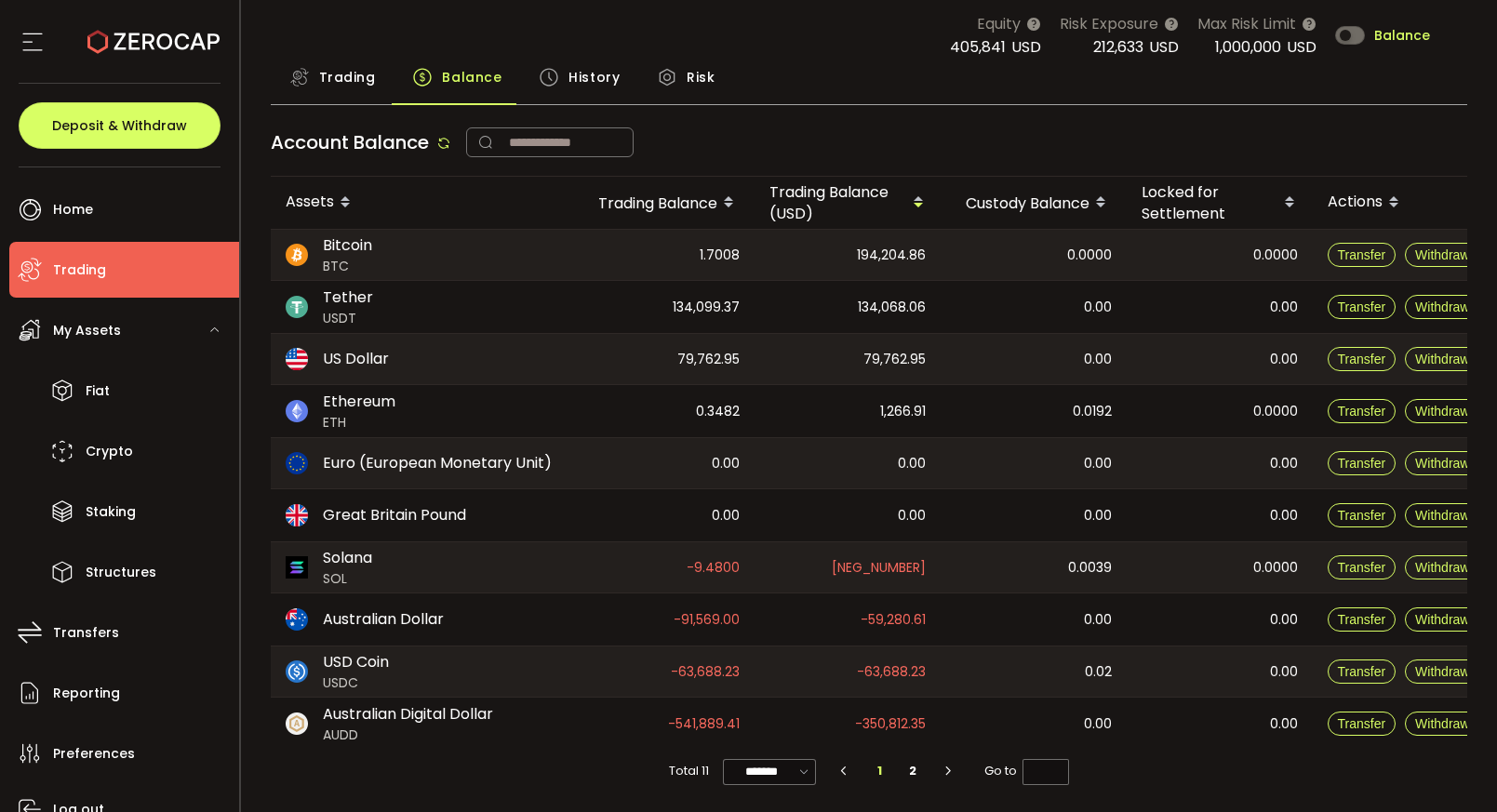 click on "Trading Balance History Risk" at bounding box center [869, 82] 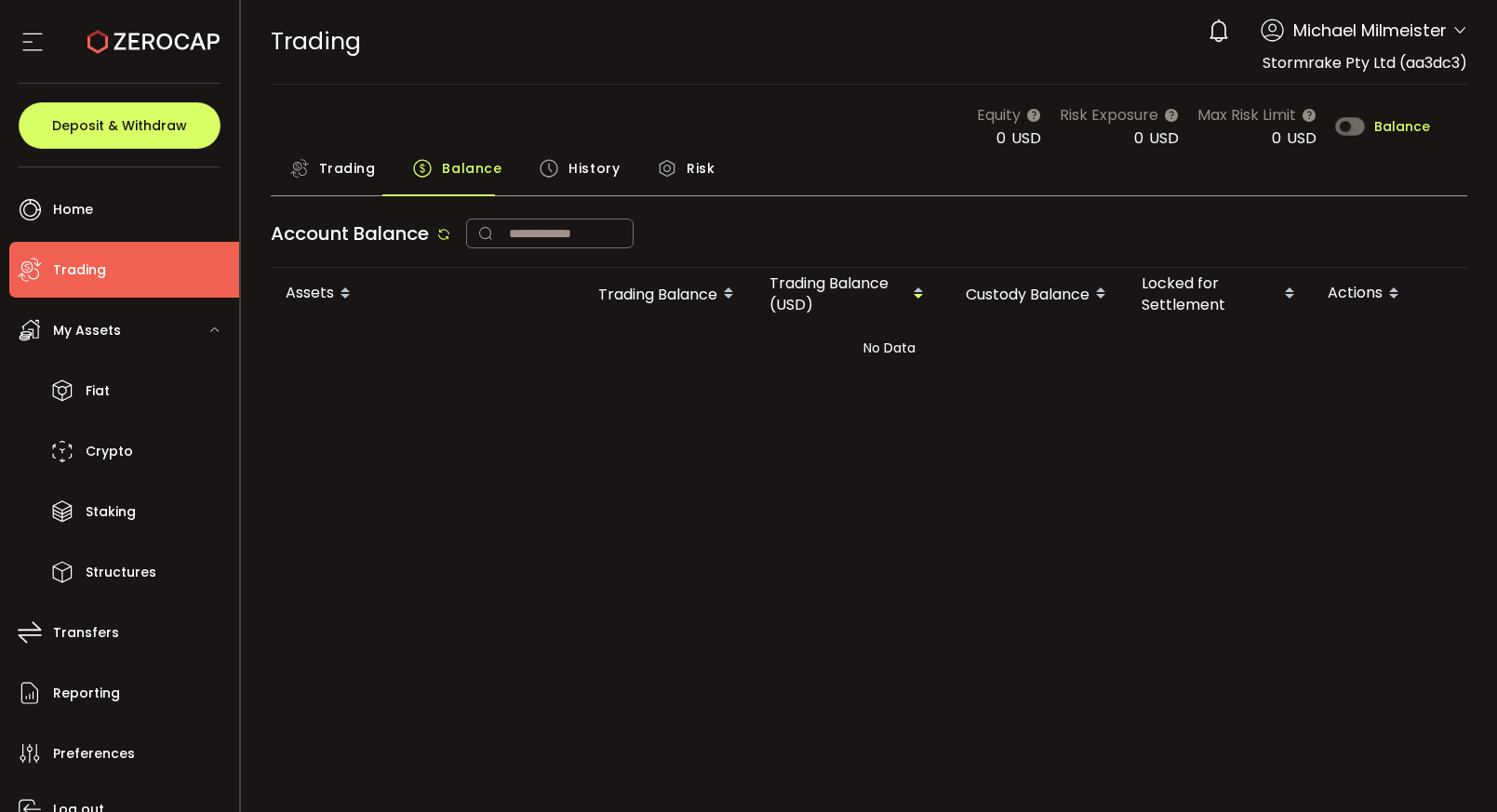 scroll, scrollTop: 0, scrollLeft: 0, axis: both 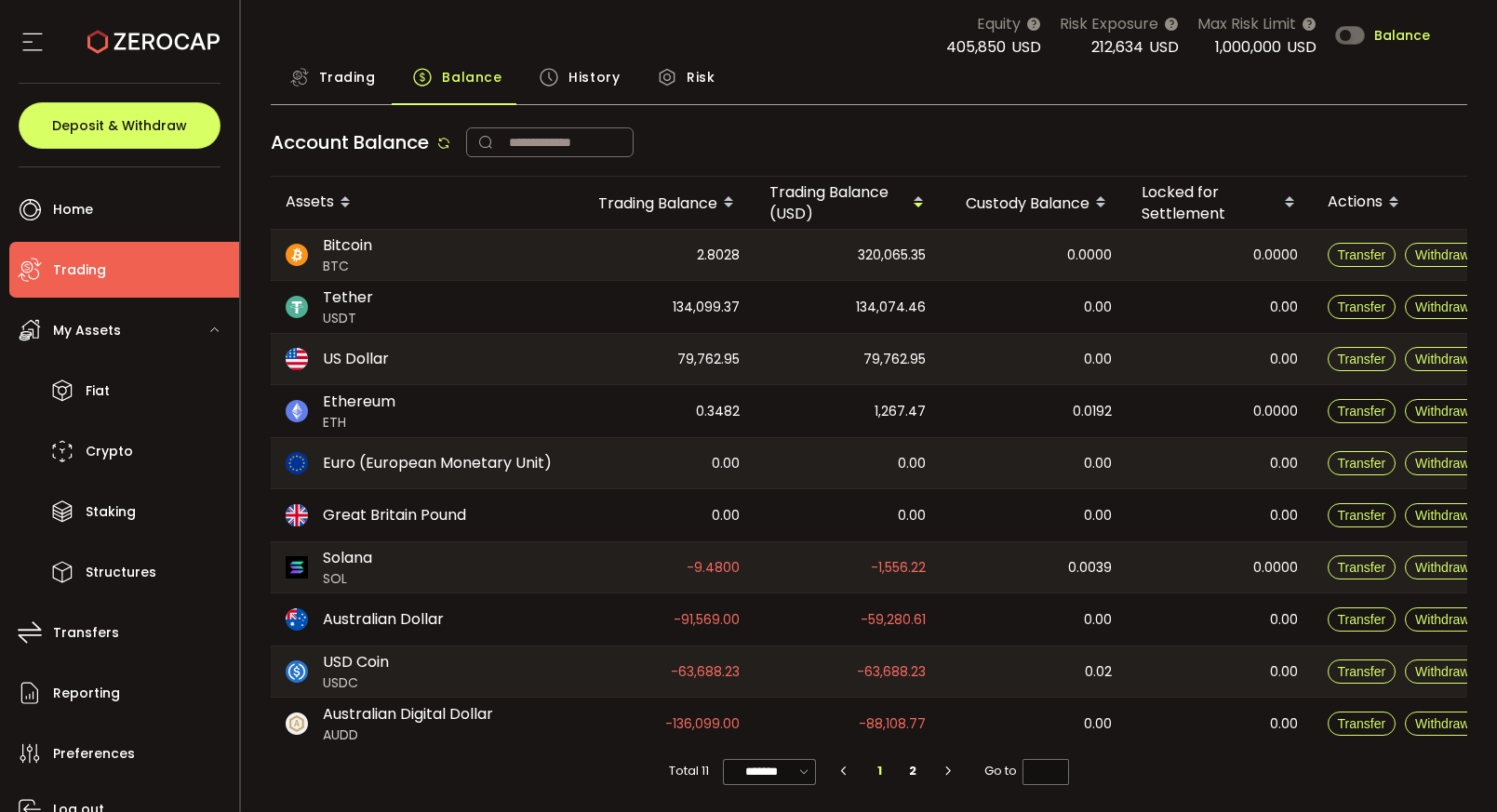 click on "-88,108.77" at bounding box center [848, 724] 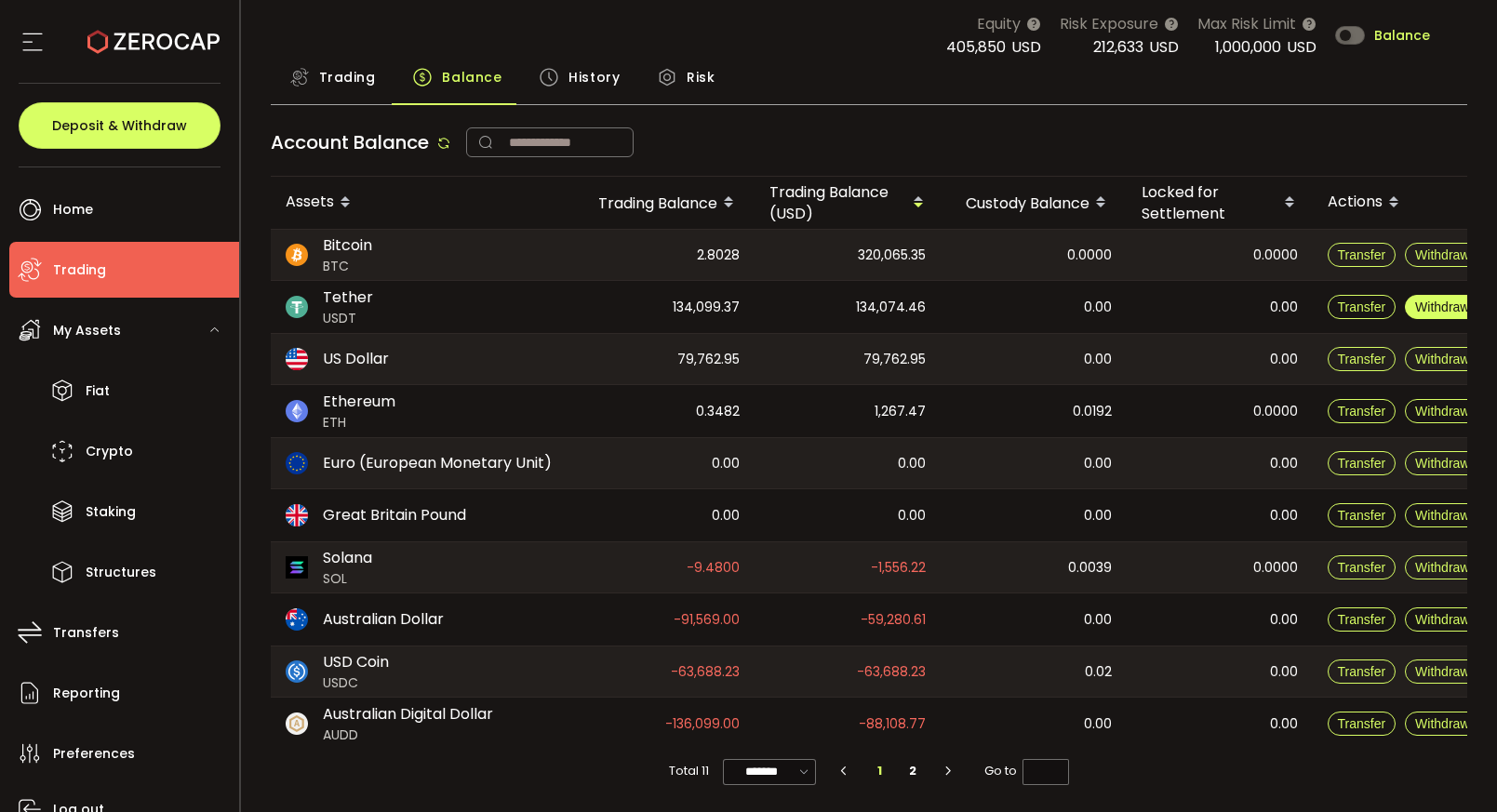 click on "Withdraw" at bounding box center (1442, 307) 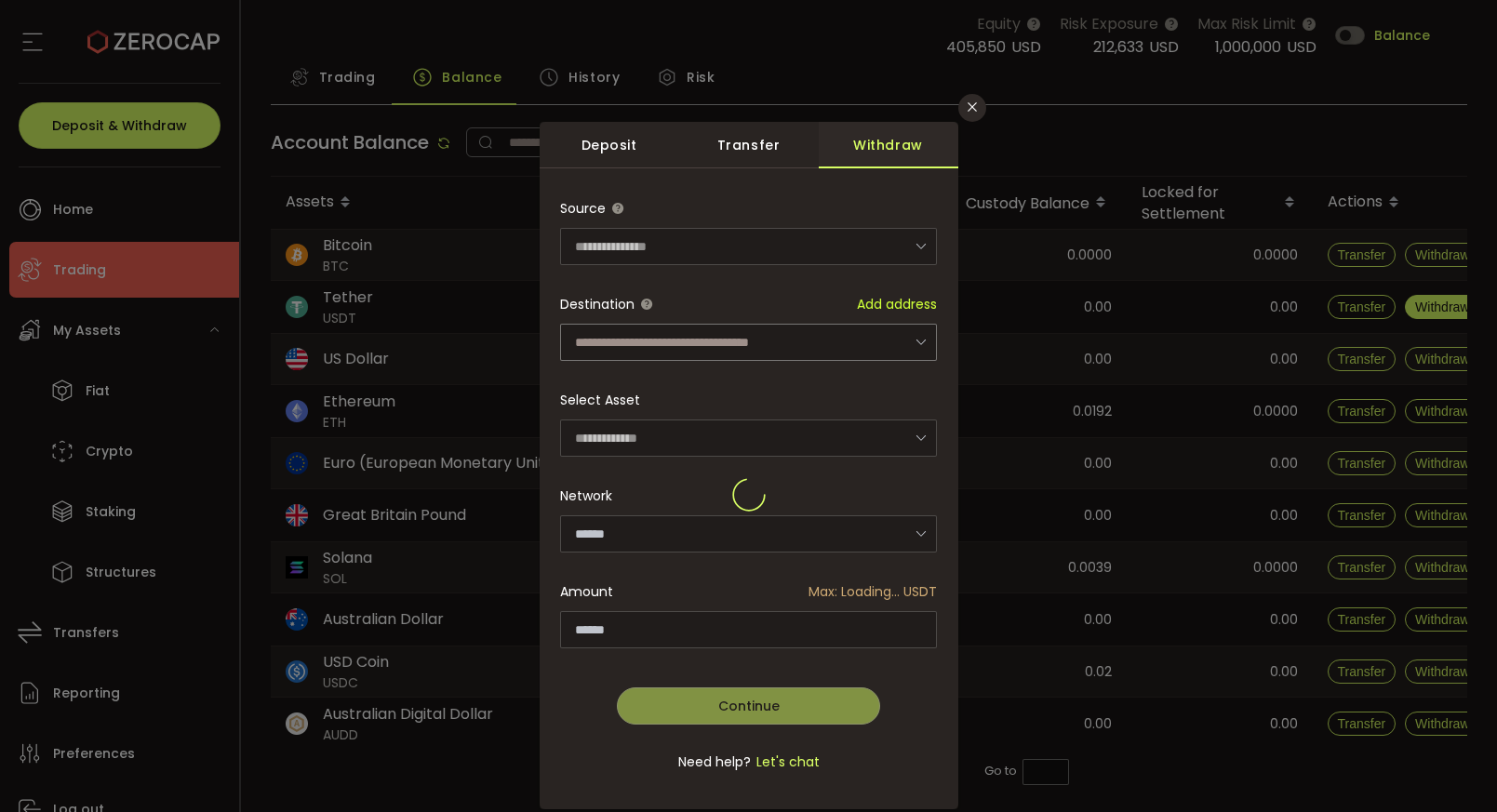 type on "********" 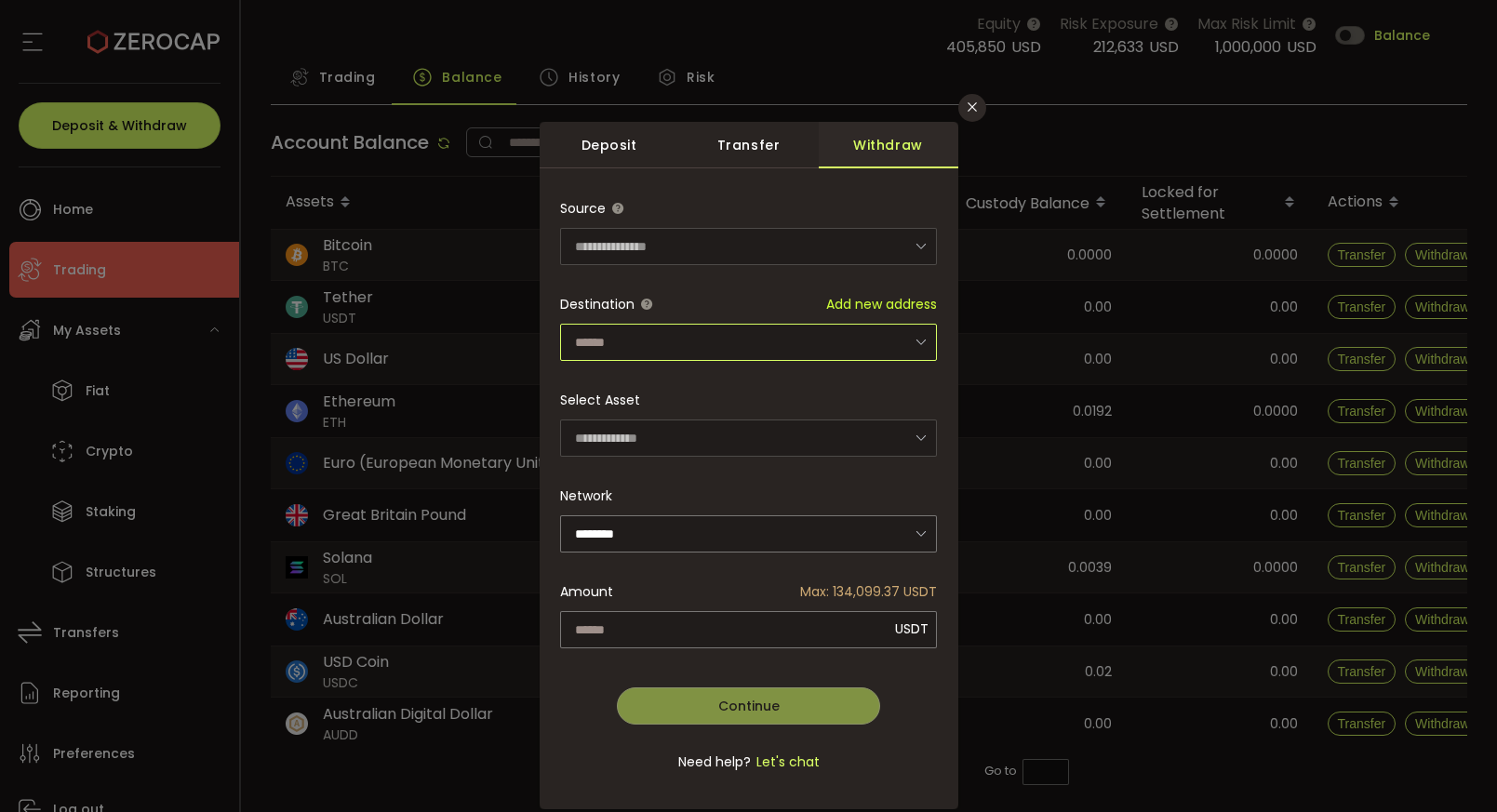 click at bounding box center [748, 342] 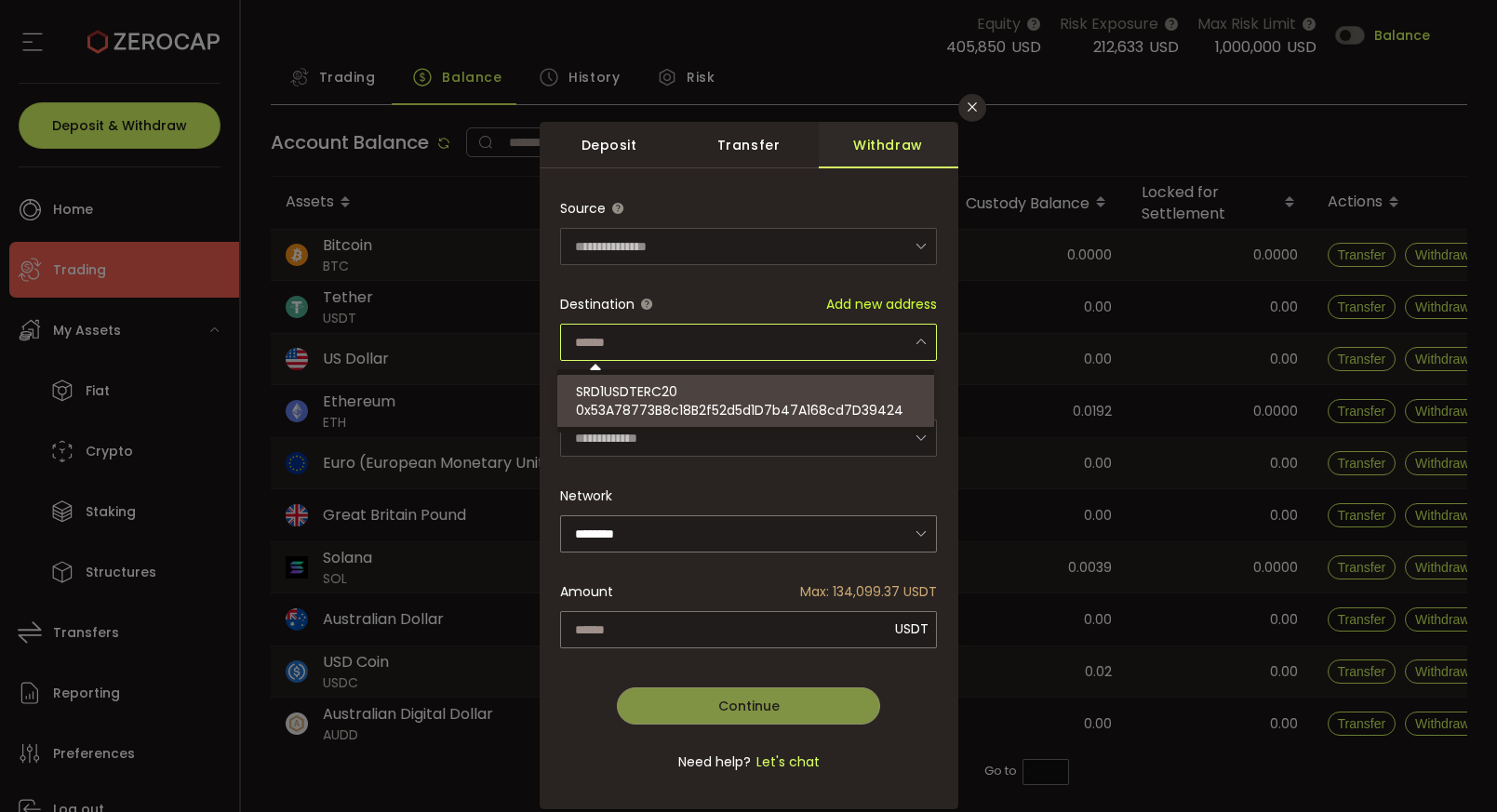 click on "0x53A78773B8c18B2f52d5d1D7b47A168cd7D39424" at bounding box center [740, 410] 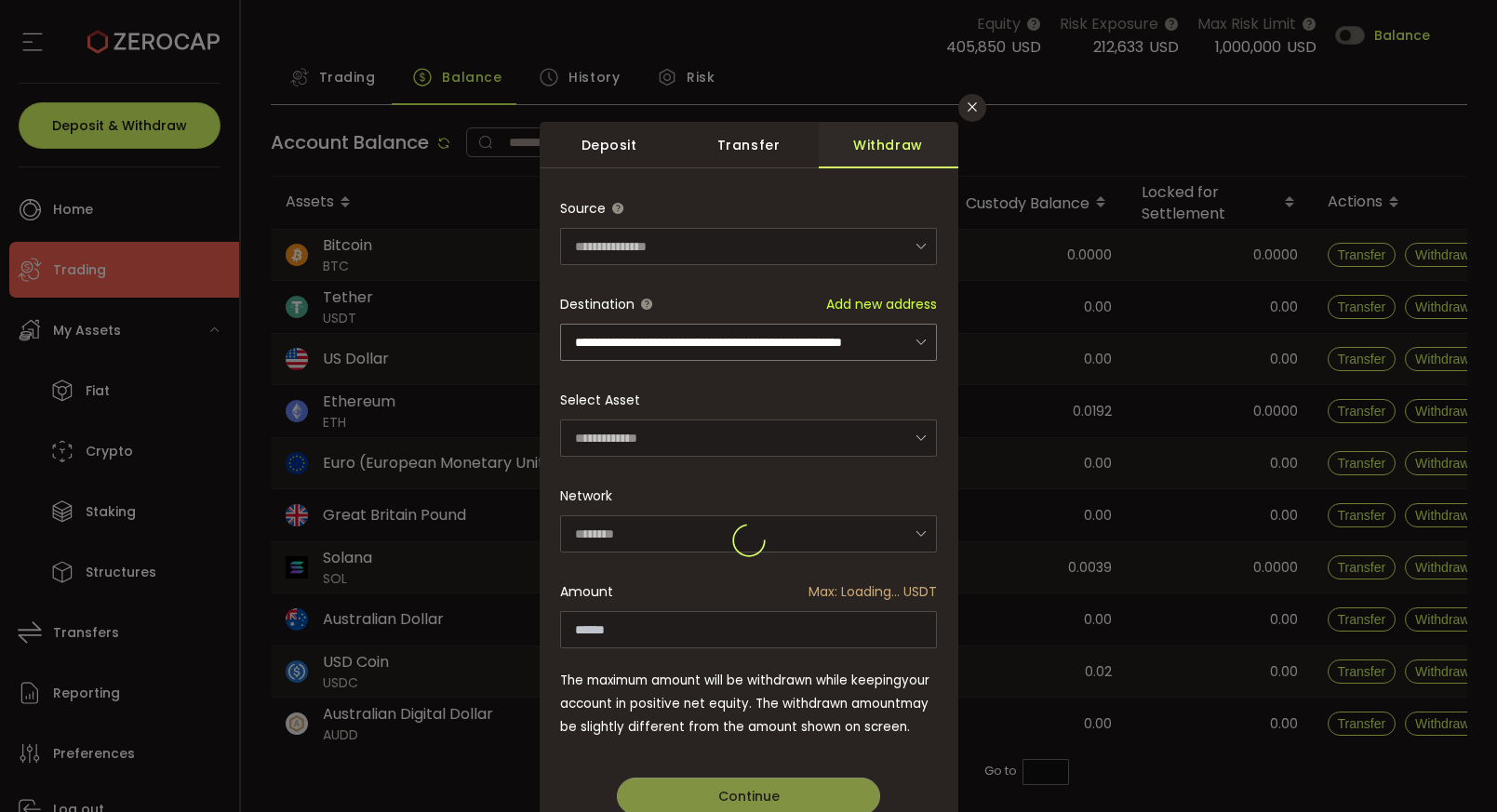 click on "**********" at bounding box center (748, 540) 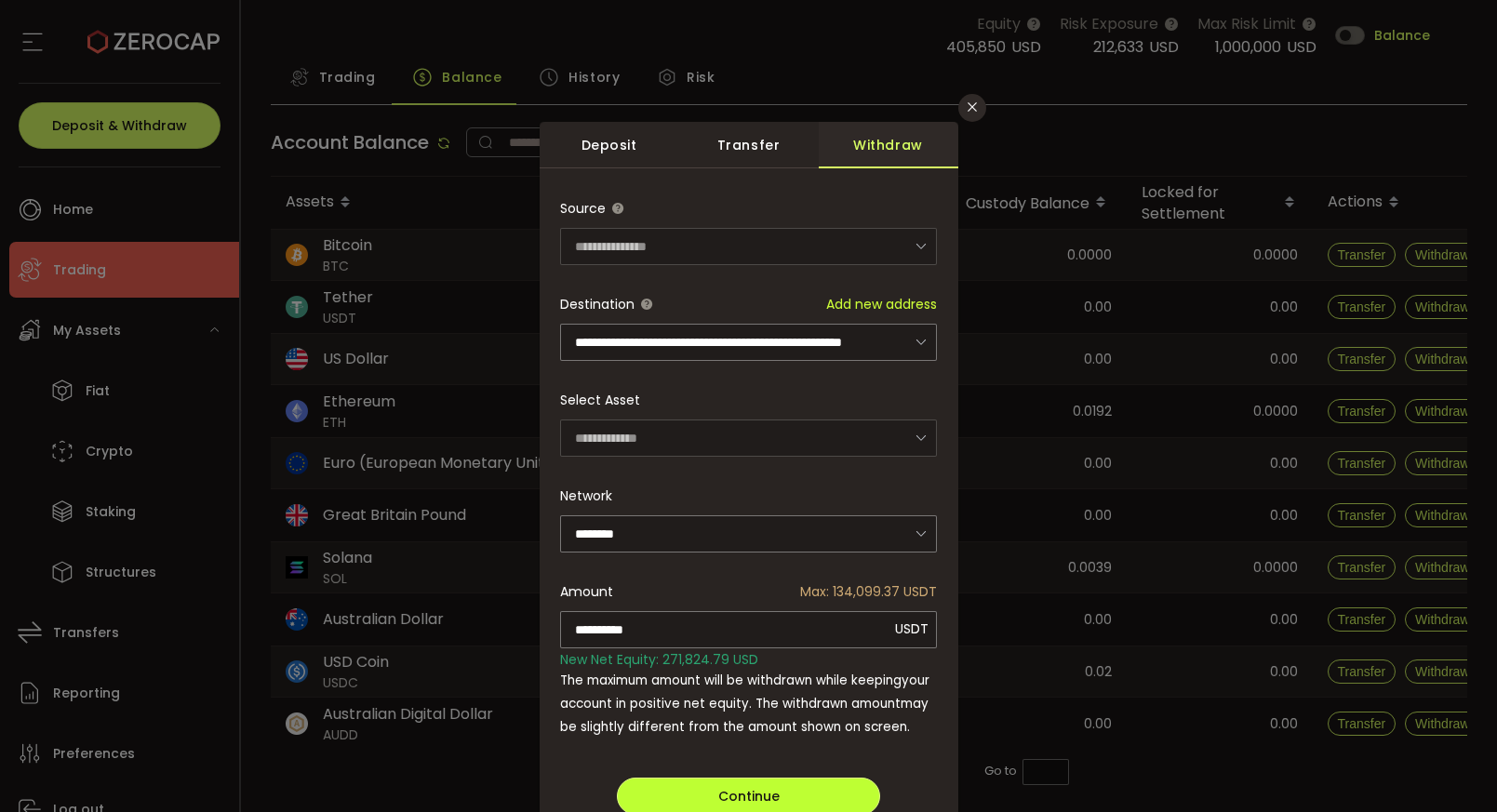 click on "Continue" at bounding box center (749, 796) 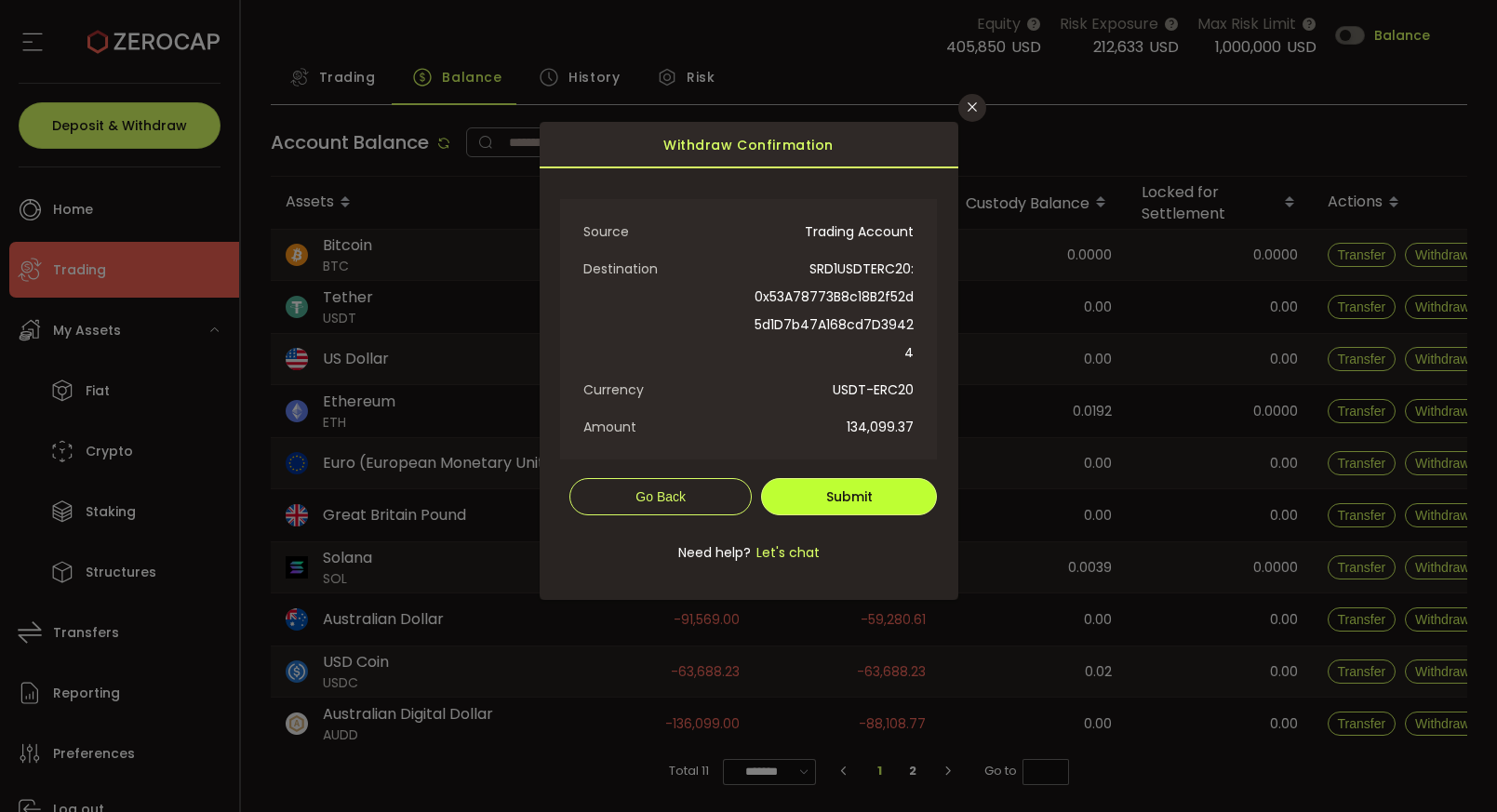 click on "Submit" at bounding box center (849, 497) 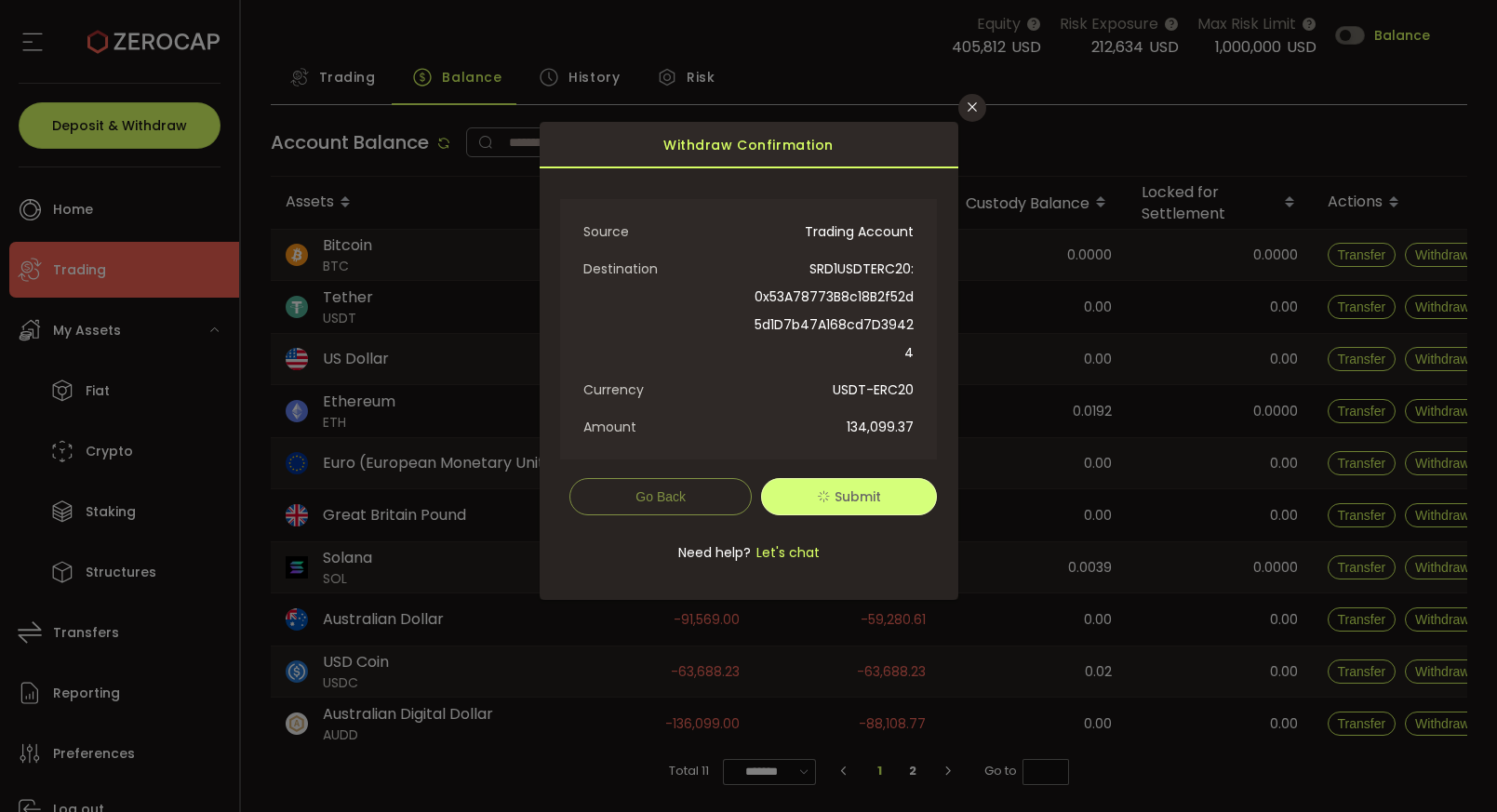 scroll, scrollTop: 0, scrollLeft: 0, axis: both 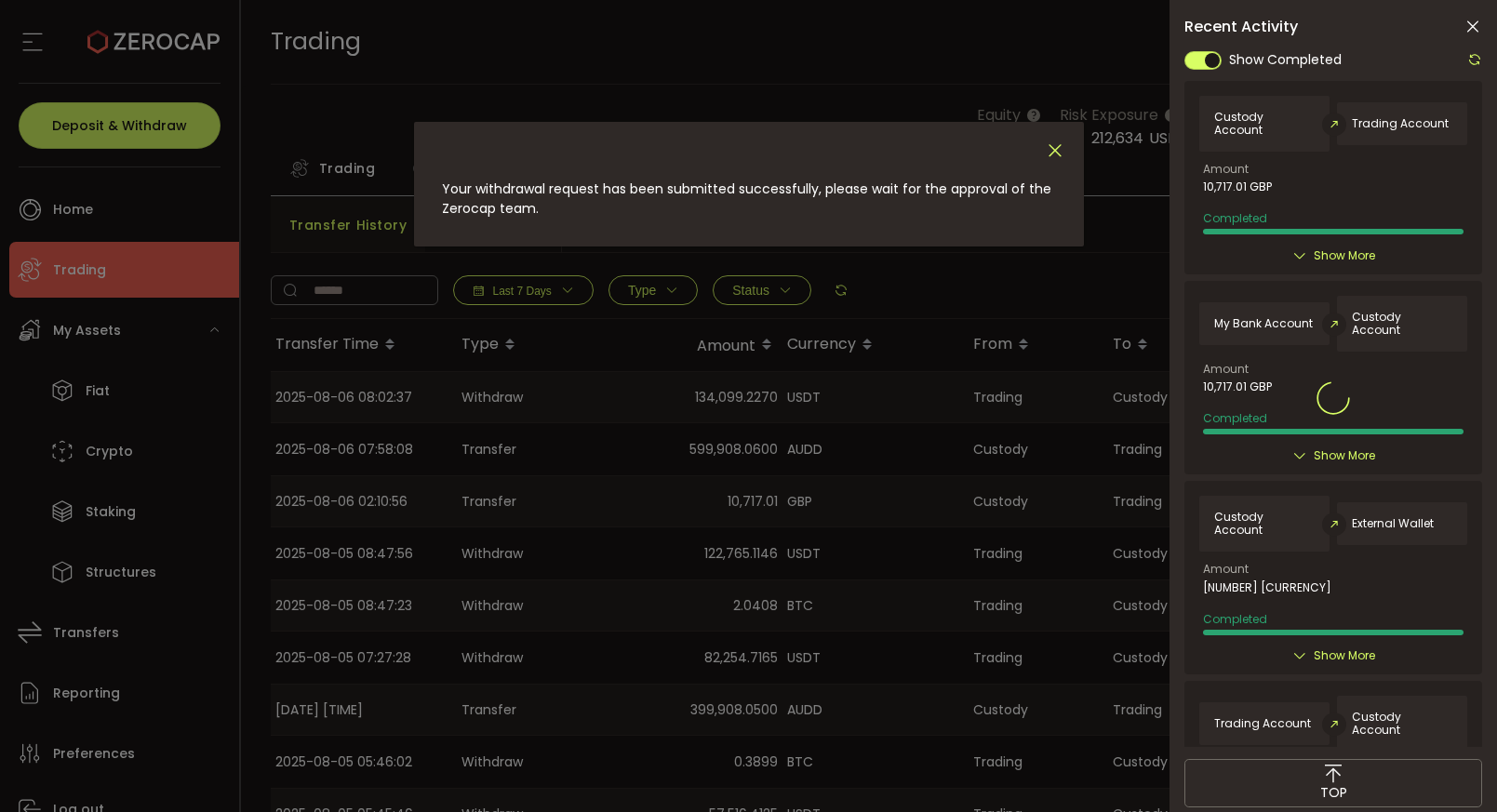click at bounding box center (1055, 151) 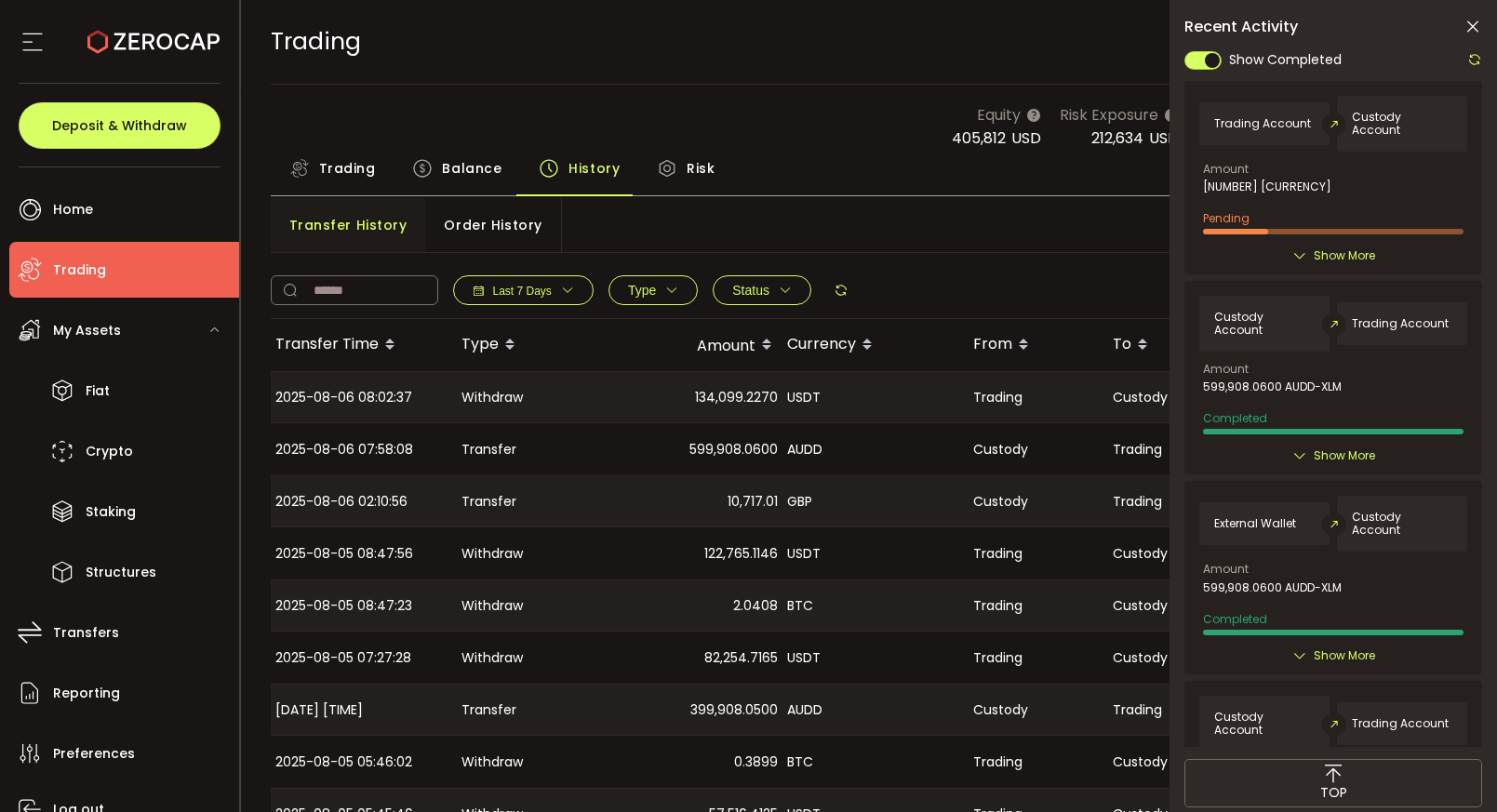 click on "Balance" at bounding box center (472, 168) 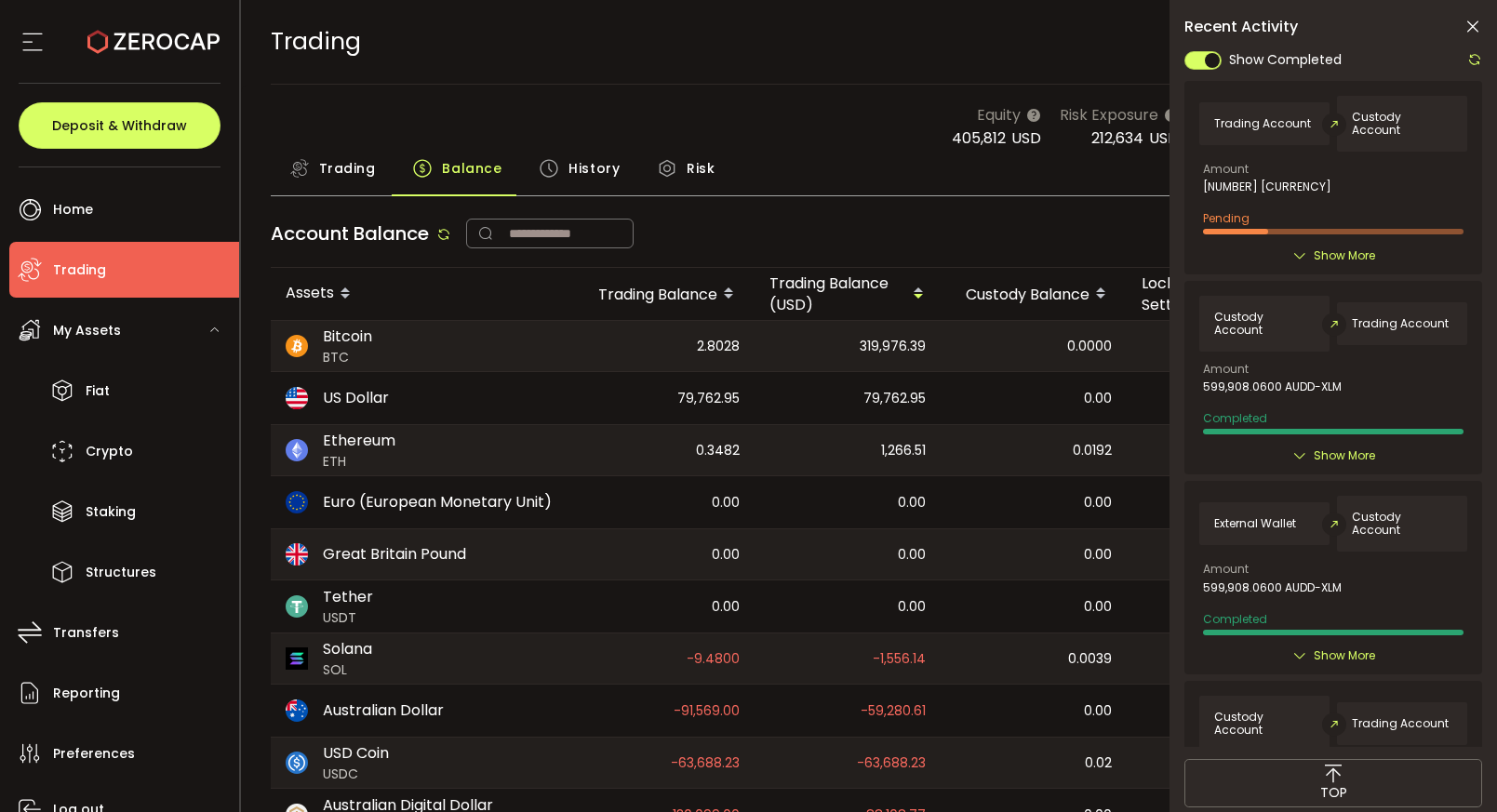 click at bounding box center [1473, 27] 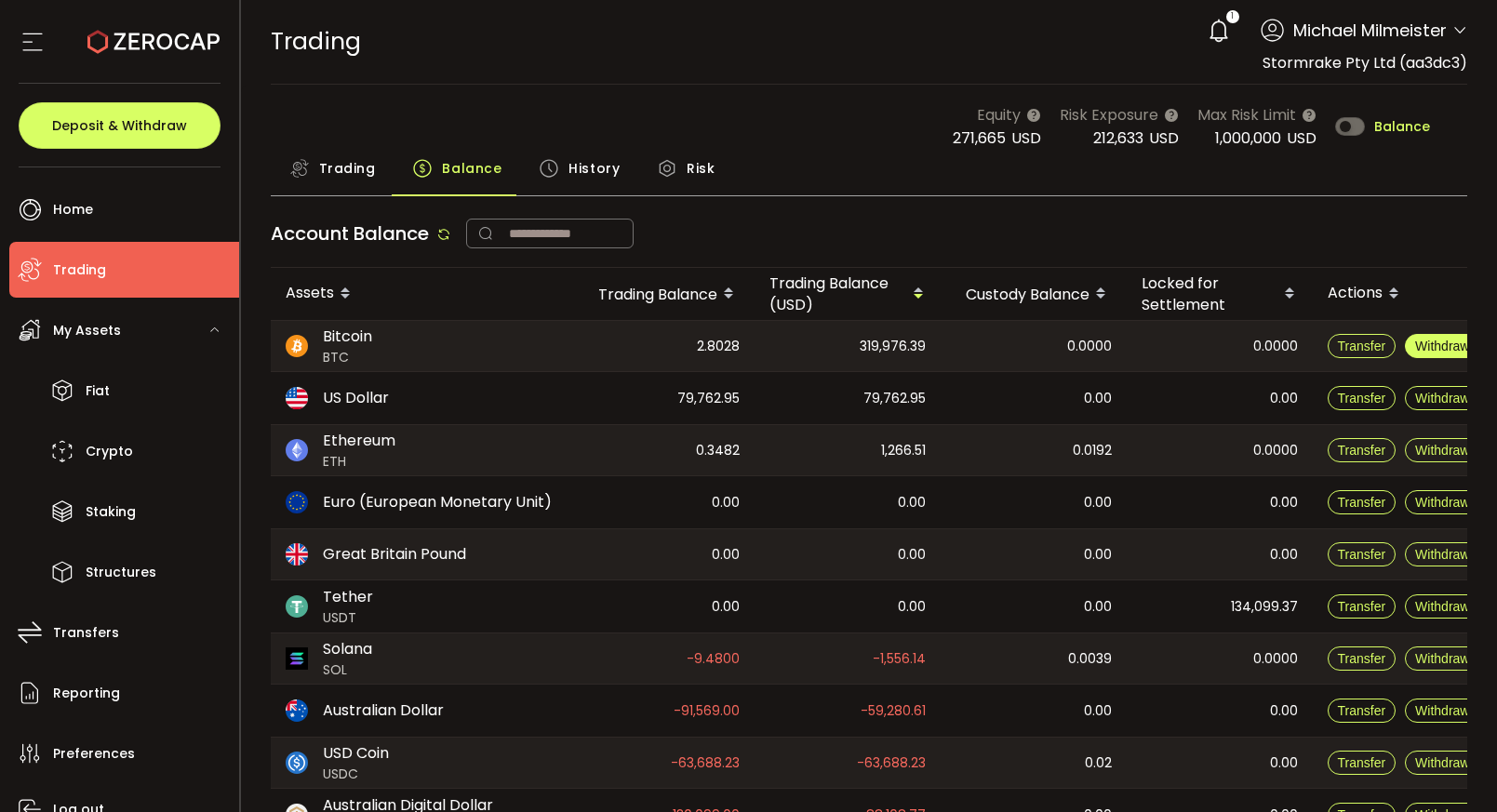 click on "Withdraw" at bounding box center [1442, 346] 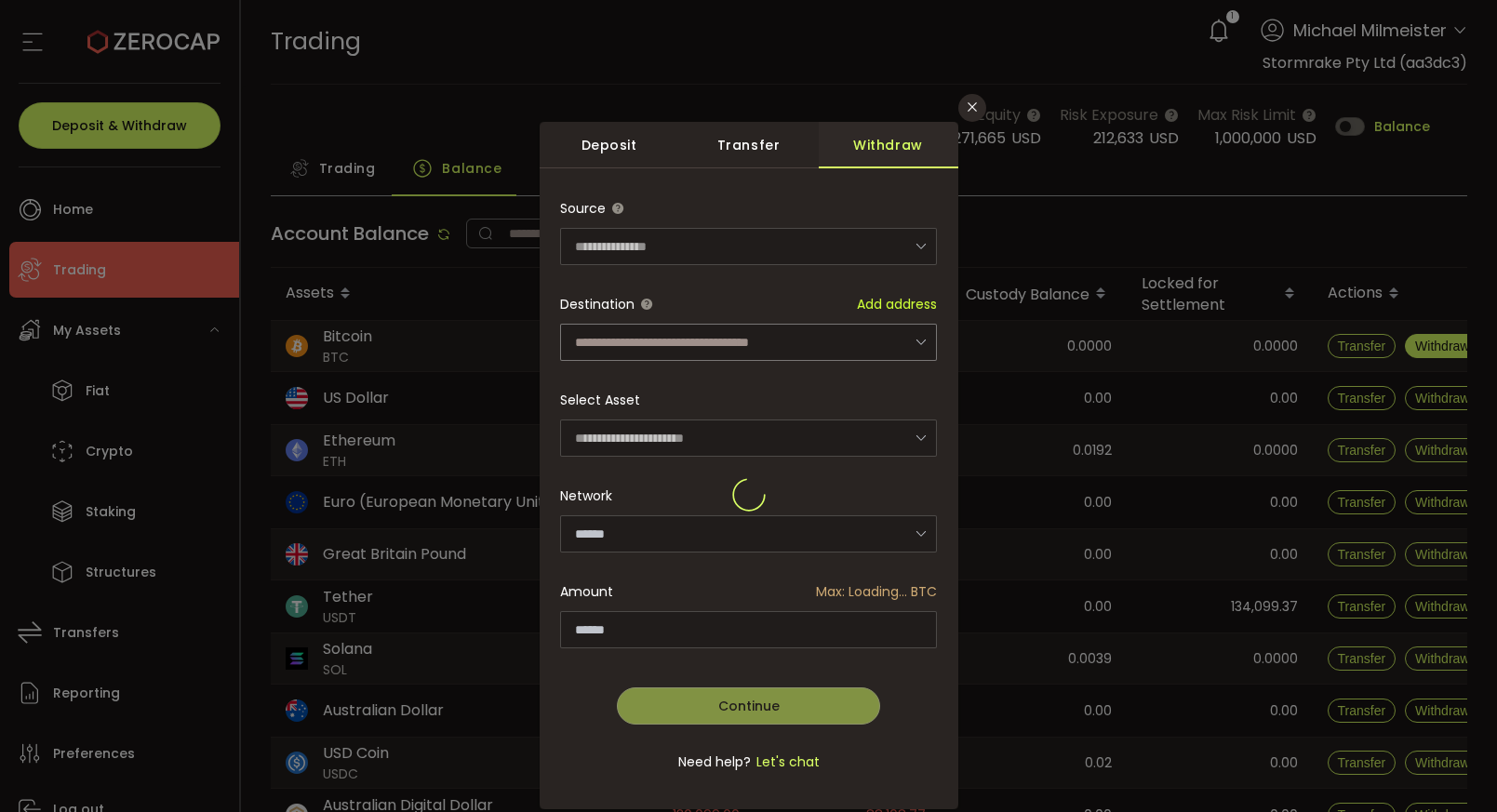 type on "*******" 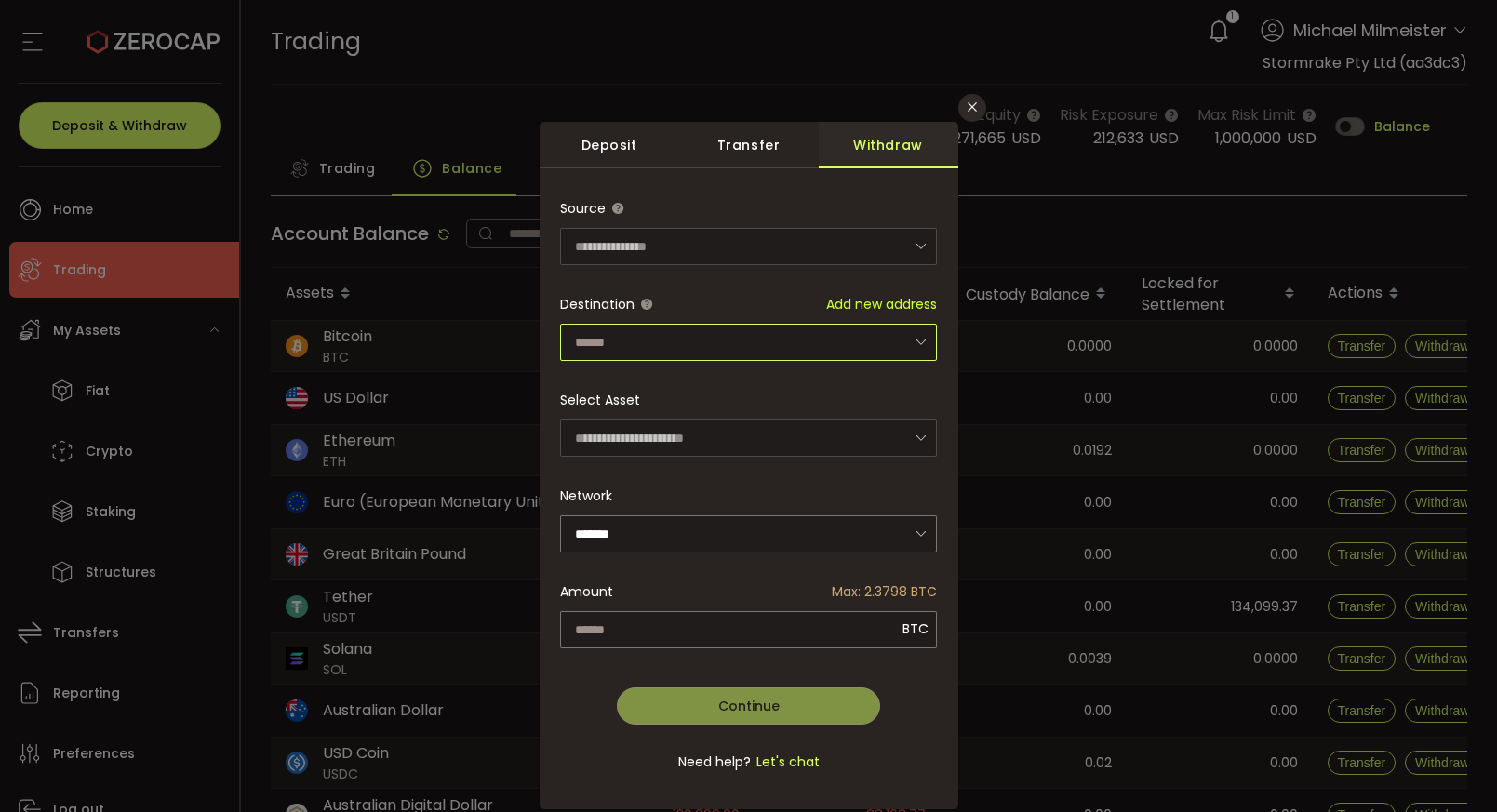 click at bounding box center (748, 342) 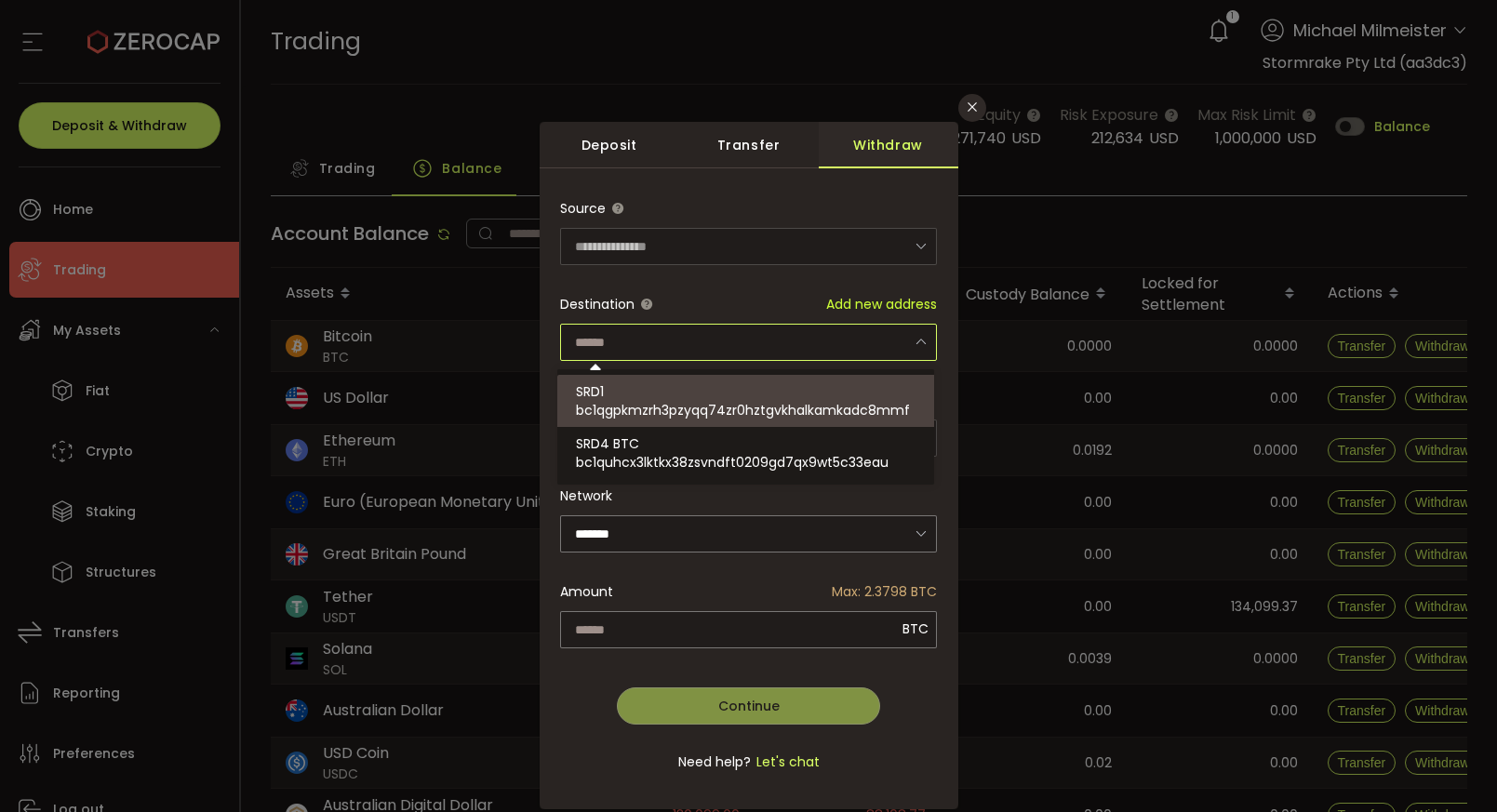click on "bc1qgpkmzrh3pzyqq74zr0hztgvkhalkamkadc8mmf" at bounding box center (742, 410) 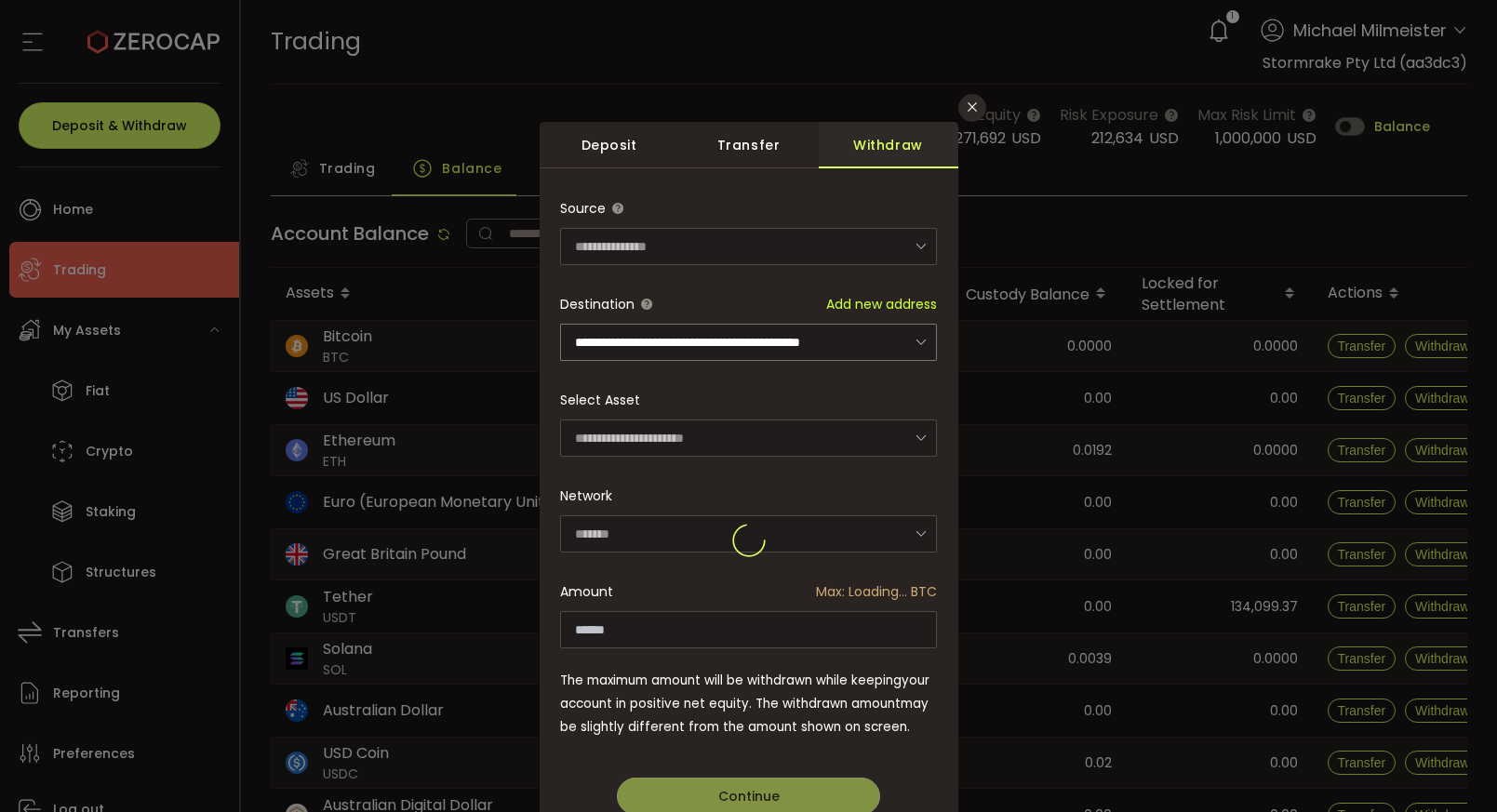 click on "**********" at bounding box center (748, 540) 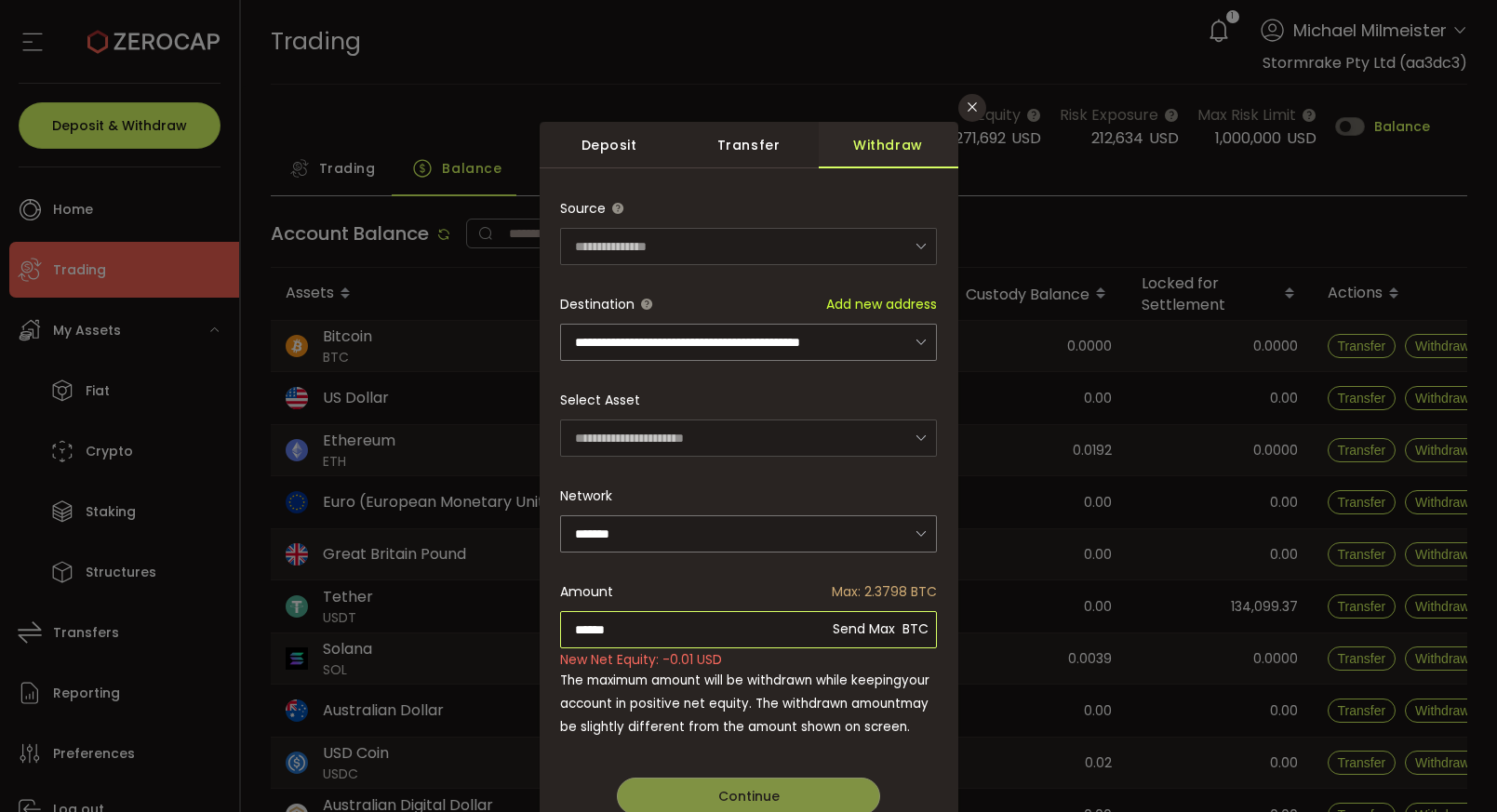 click on "******" at bounding box center [748, 630] 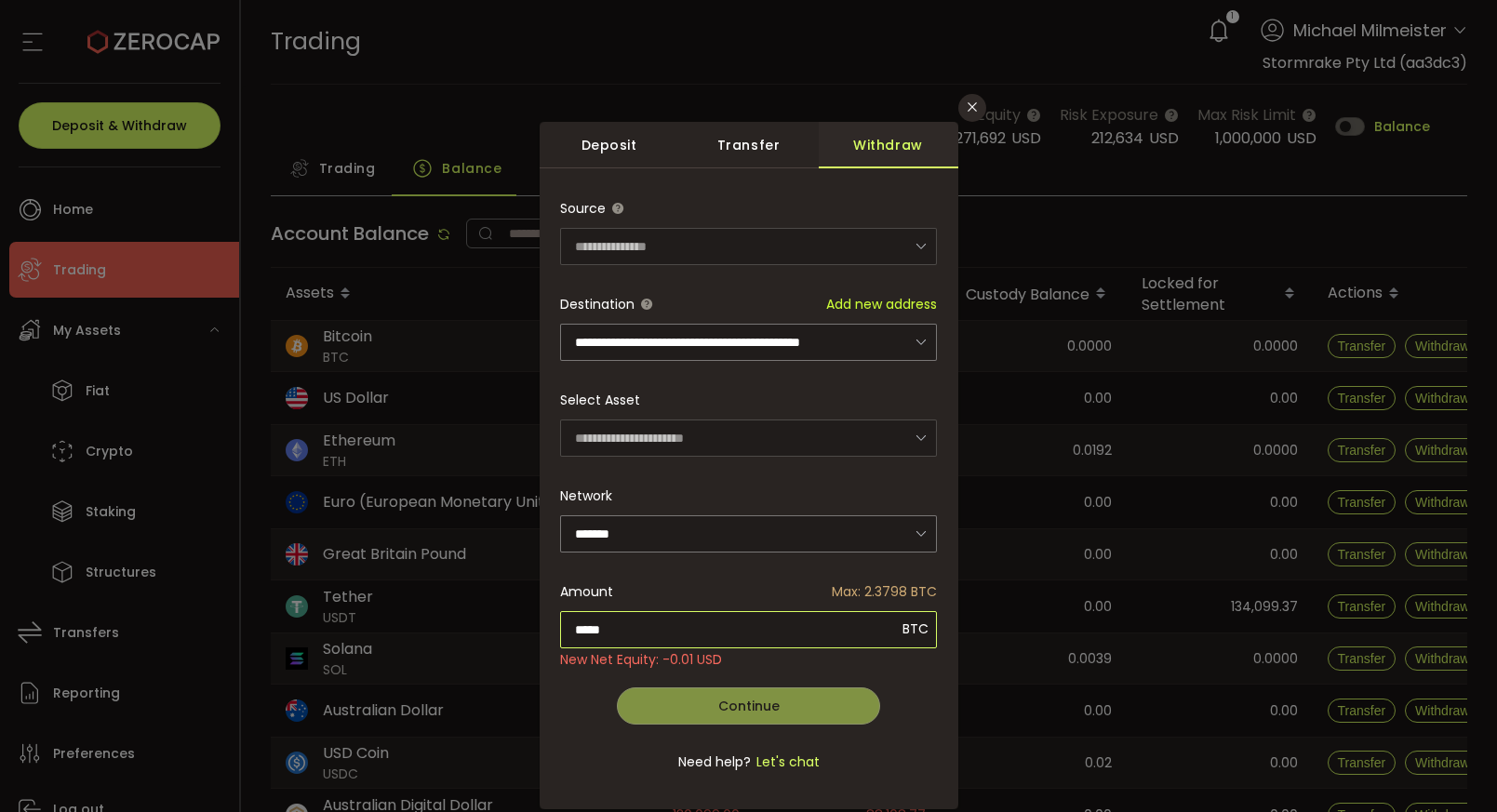type on "*****" 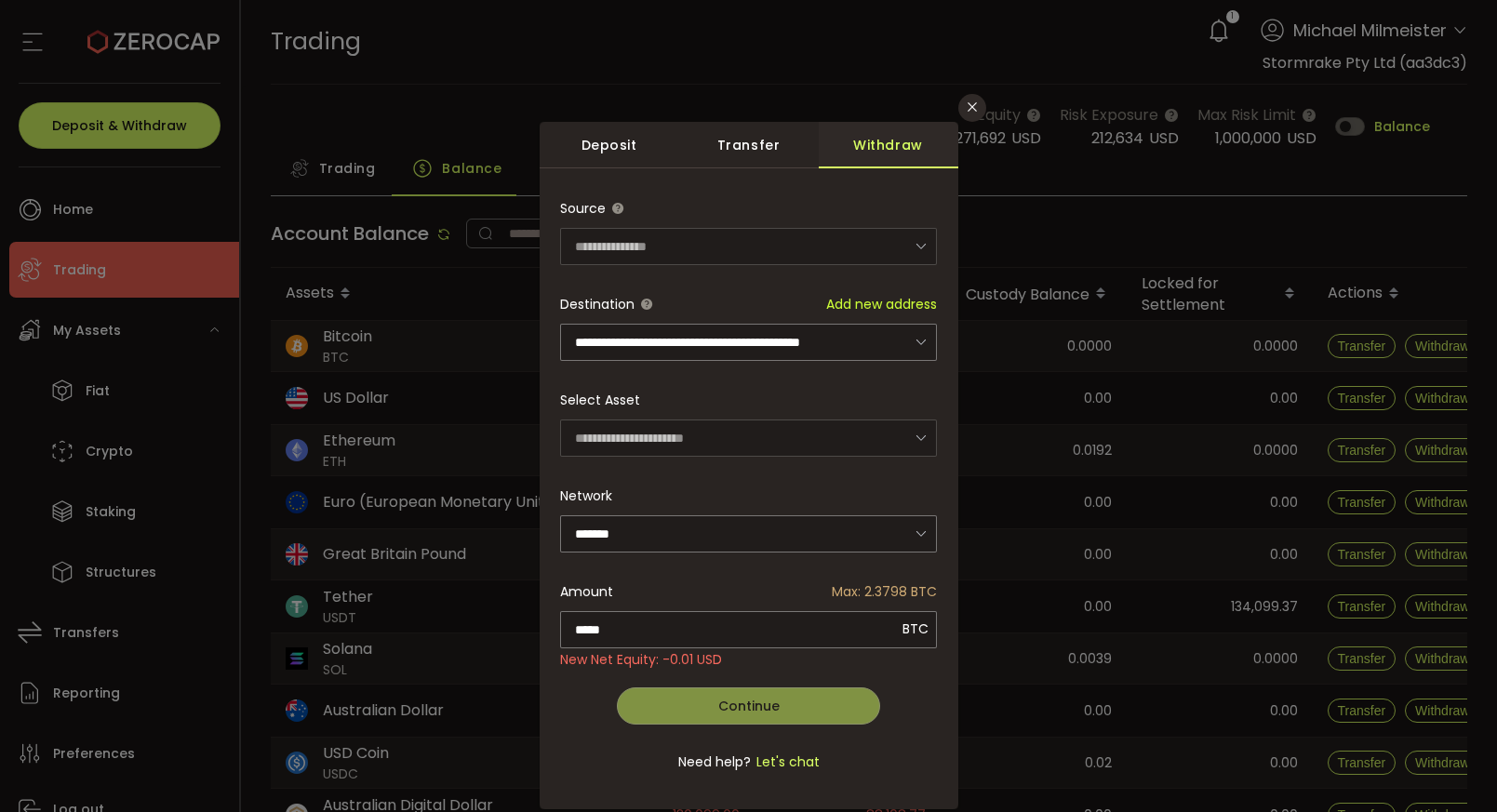 click on "**********" at bounding box center (748, 495) 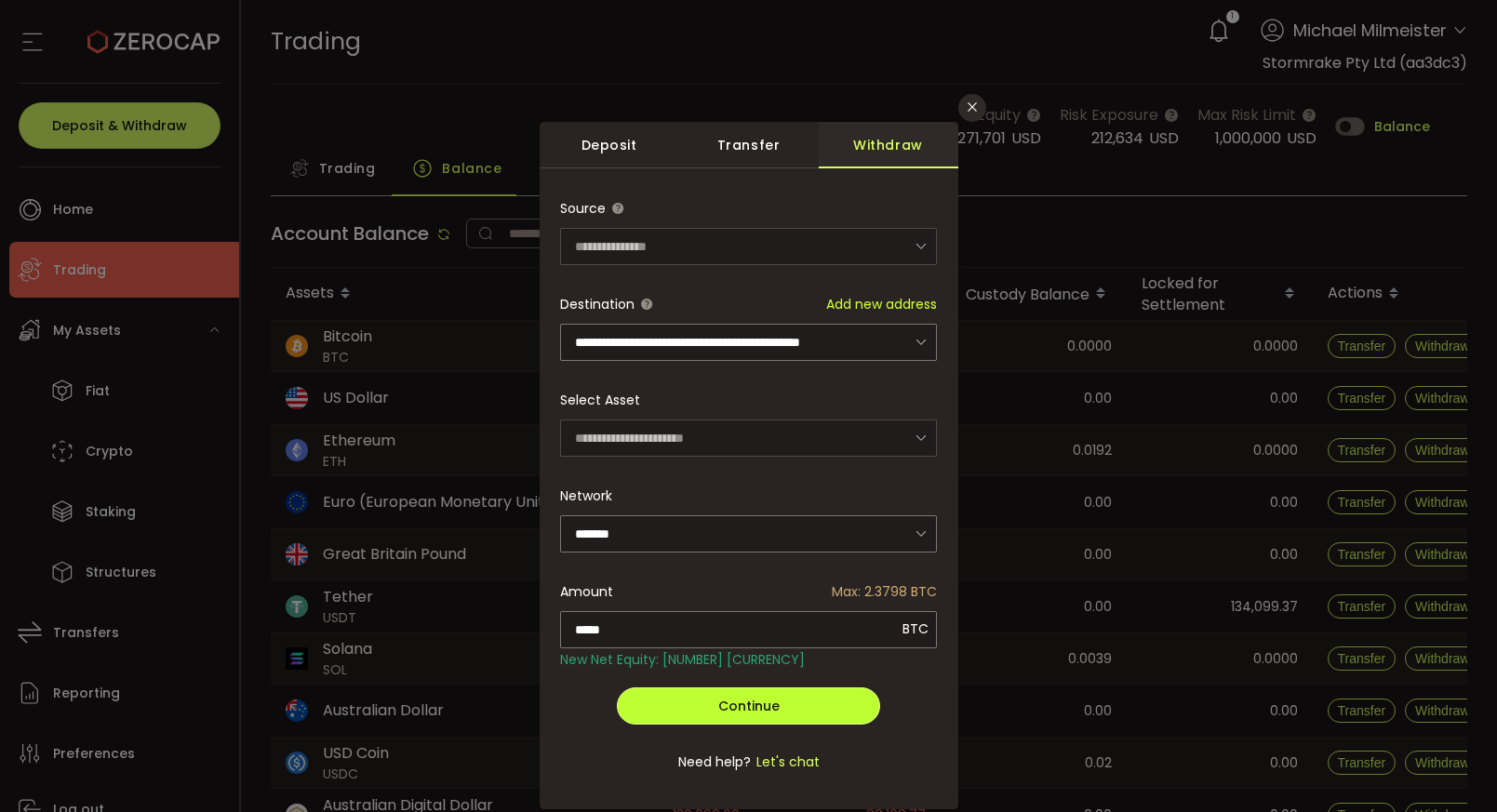 click on "Continue" at bounding box center (749, 706) 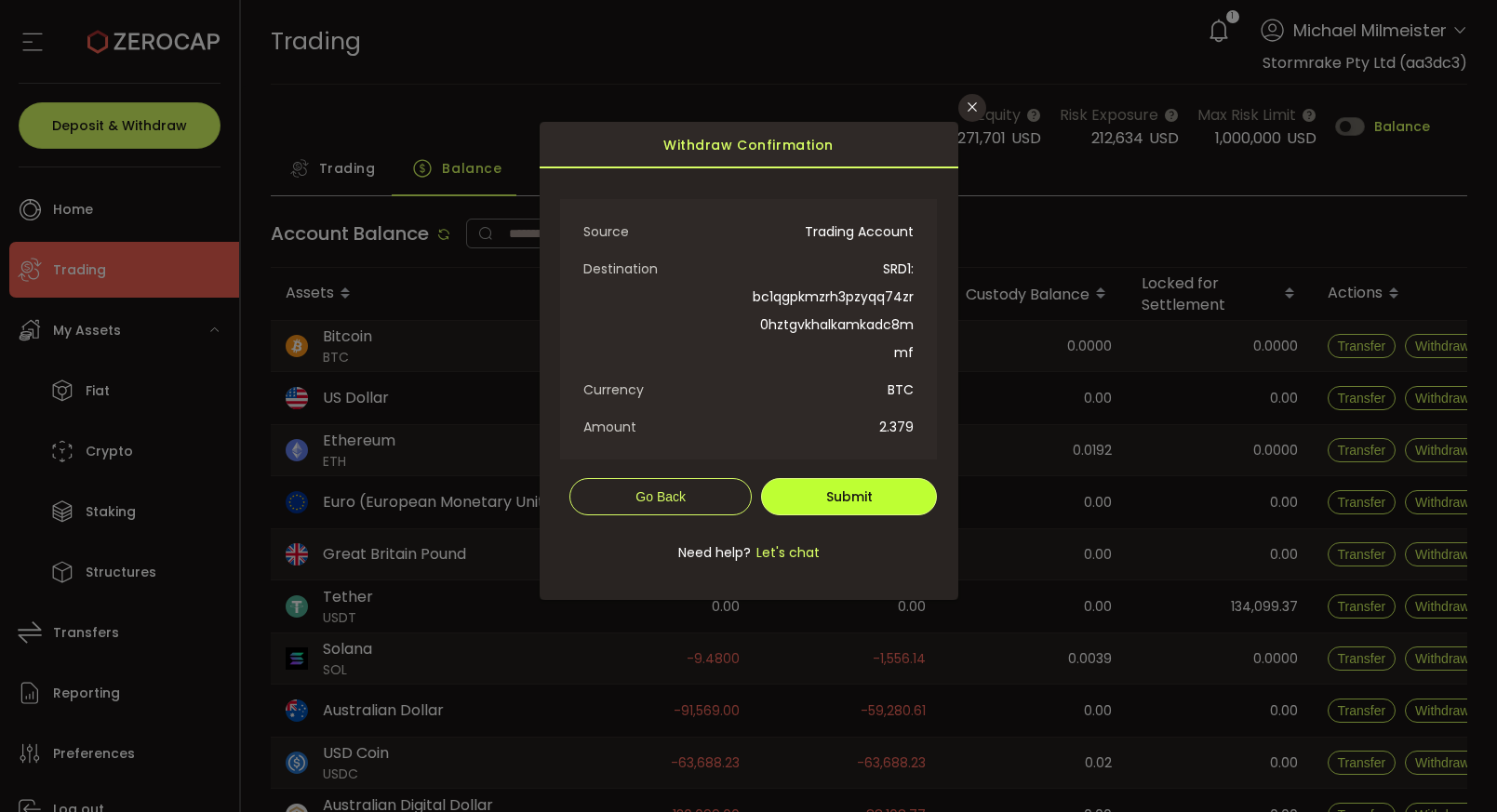 click on "Submit" at bounding box center (849, 497) 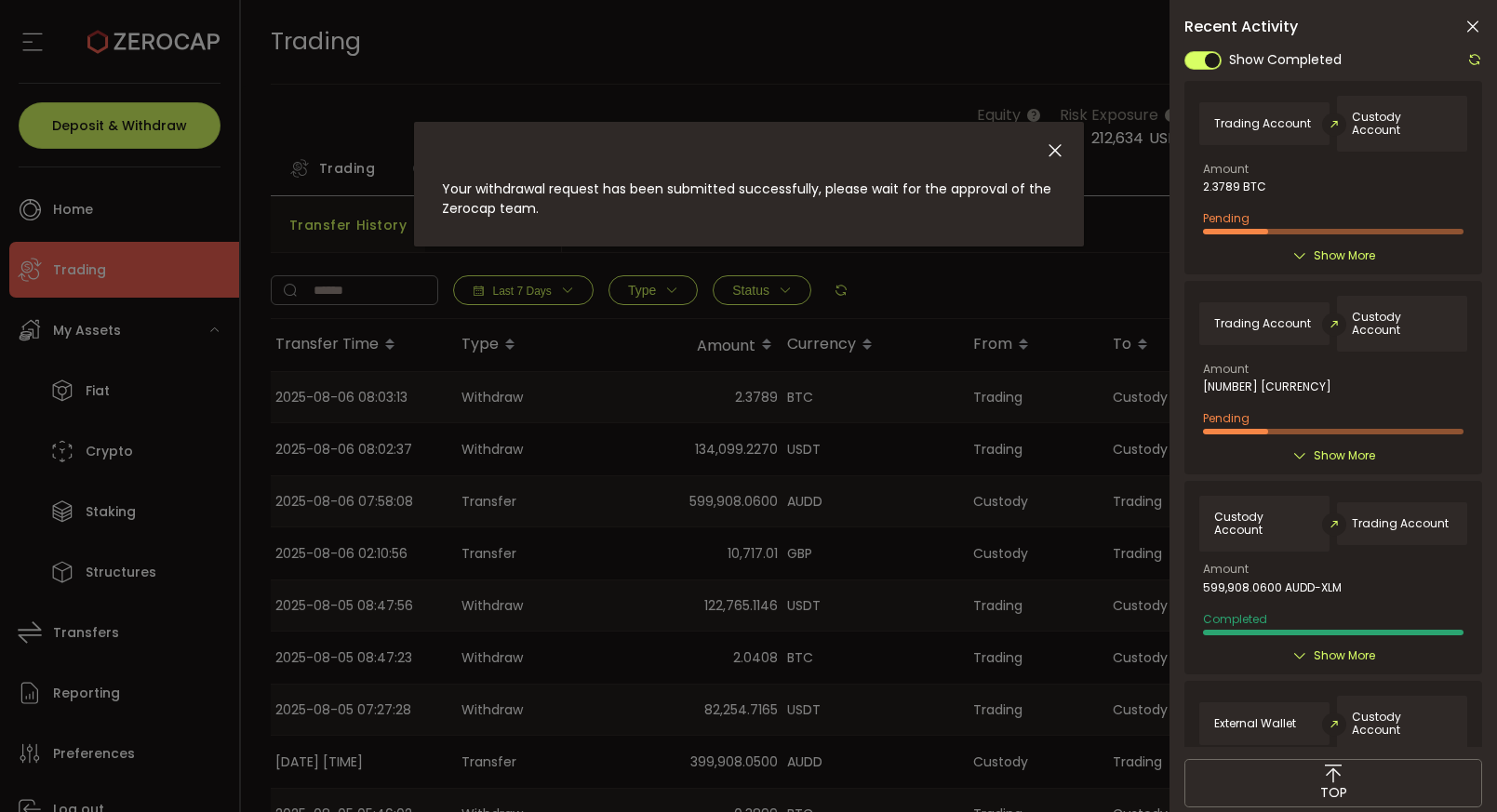 click at bounding box center [749, 146] 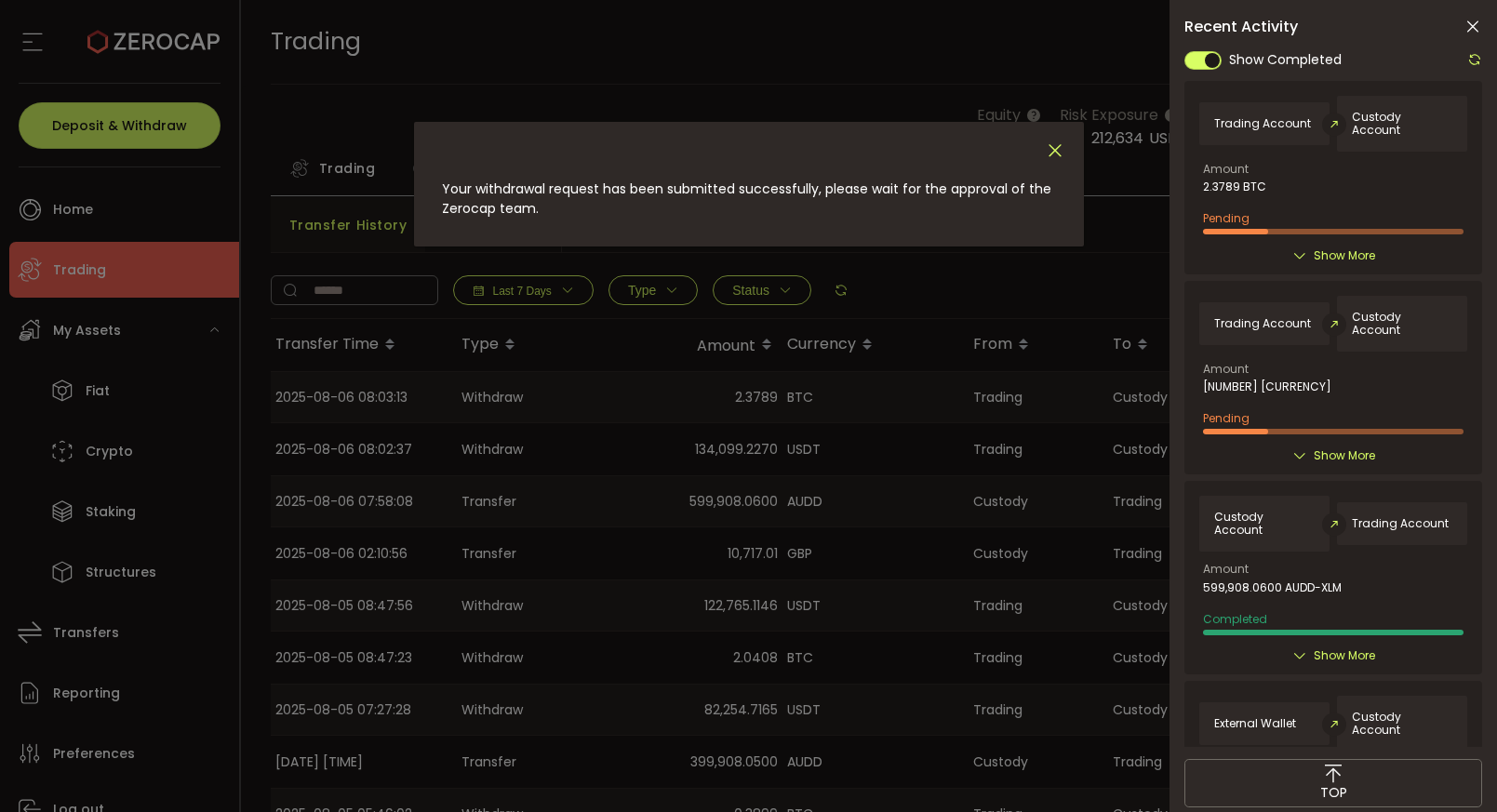 click at bounding box center [1055, 151] 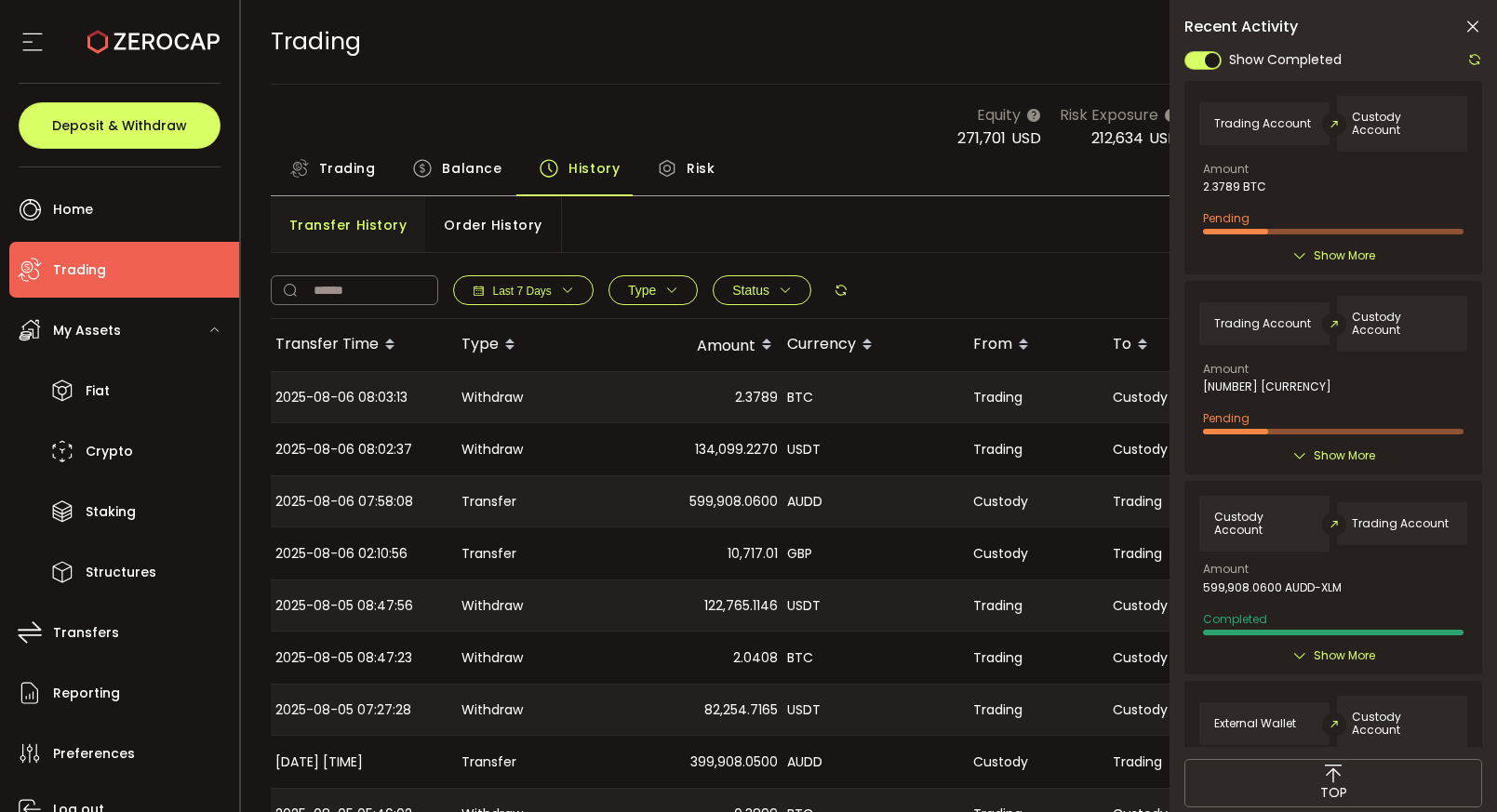 click at bounding box center (1473, 27) 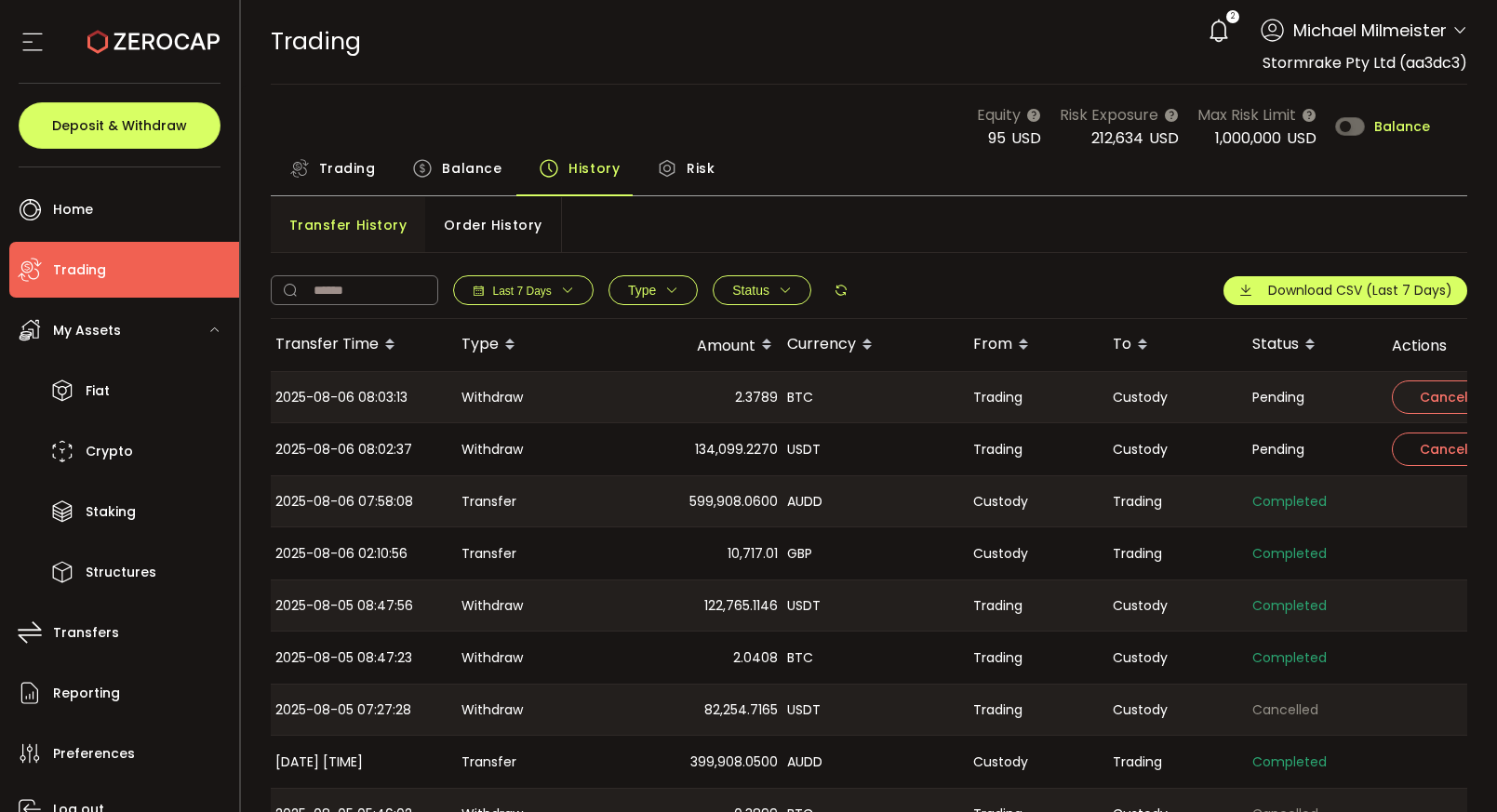 click on "Balance" at bounding box center [472, 168] 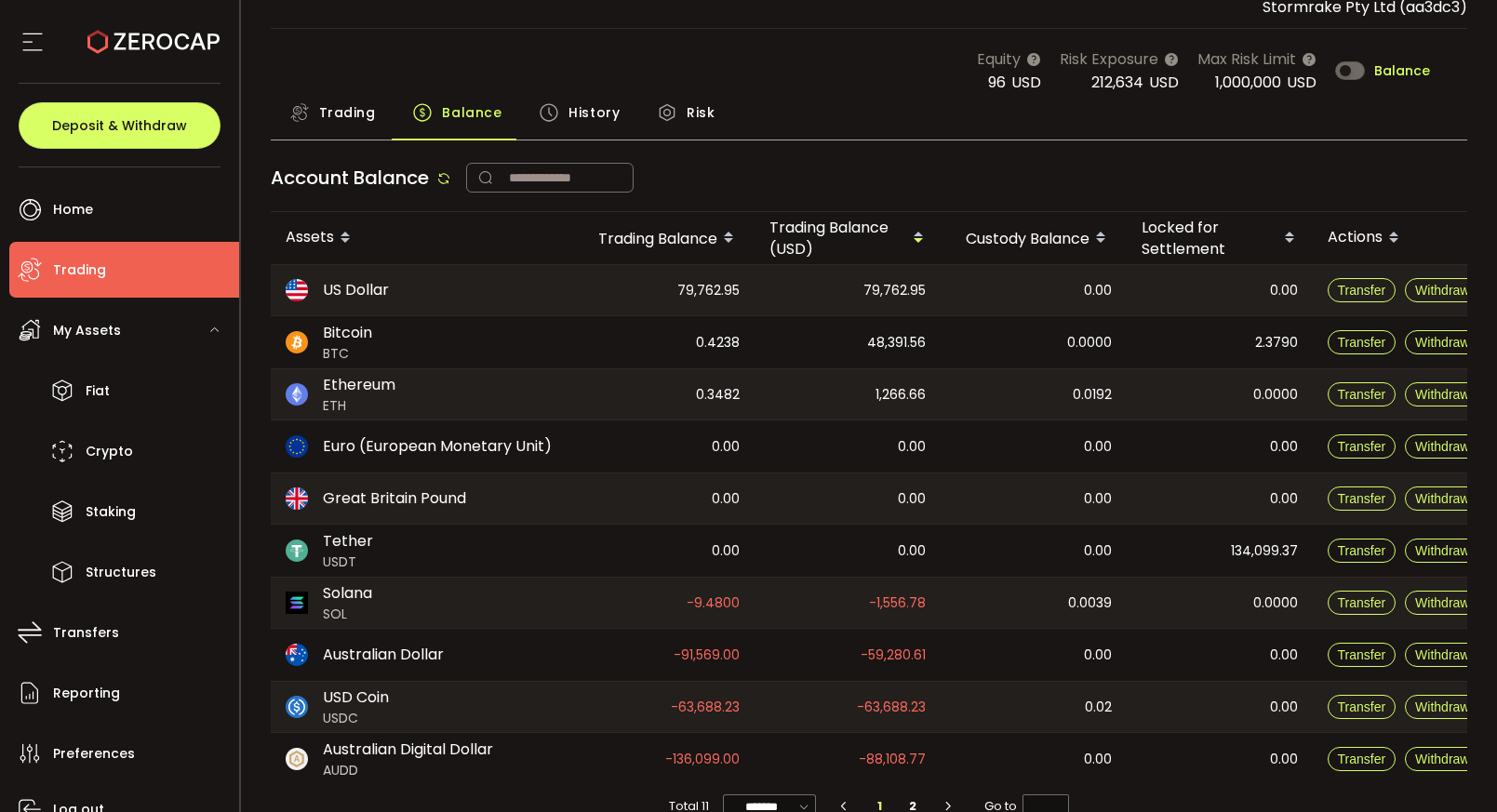 scroll, scrollTop: 40, scrollLeft: 0, axis: vertical 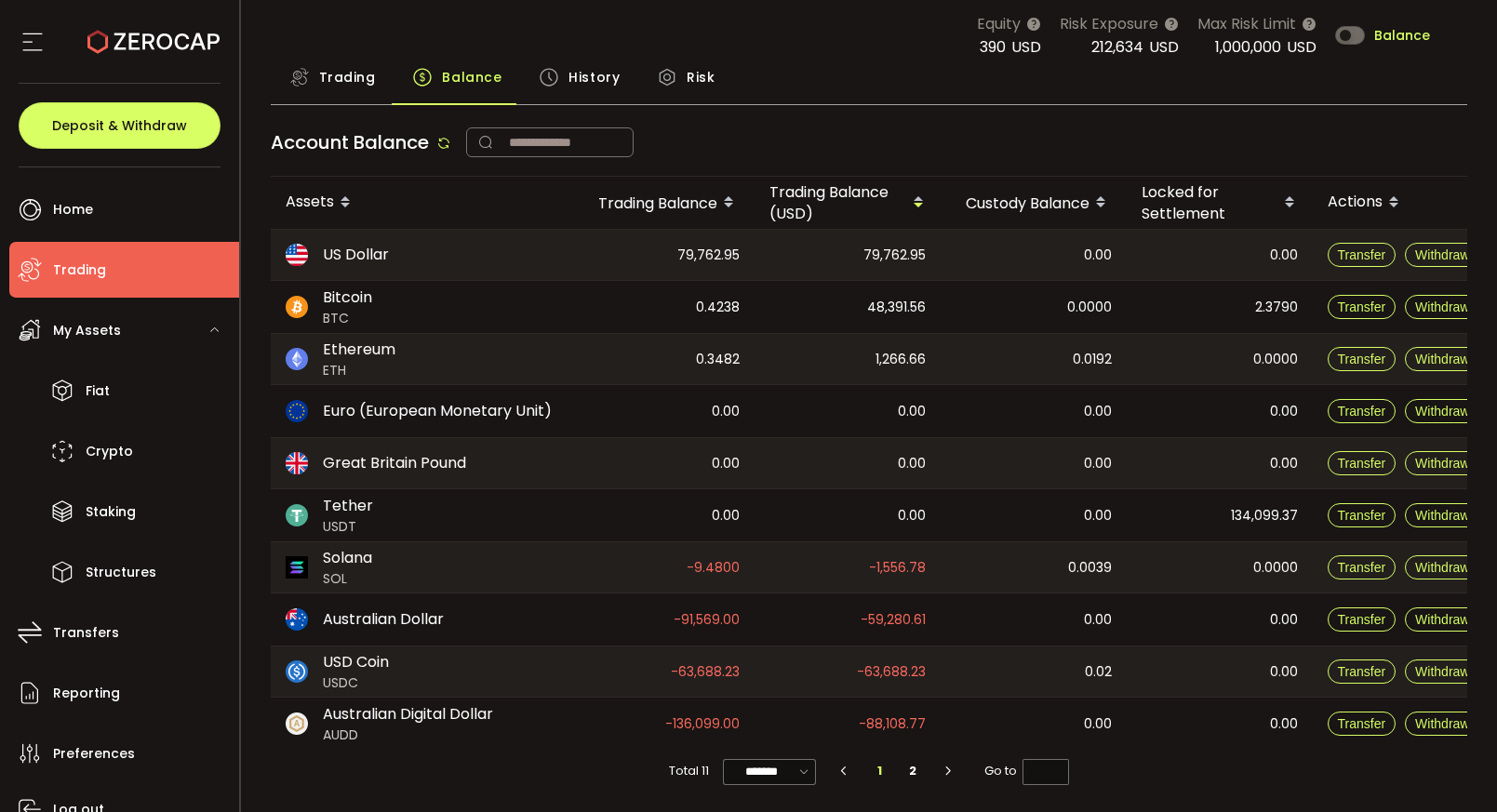 click on "-136,099.00" at bounding box center (662, 724) 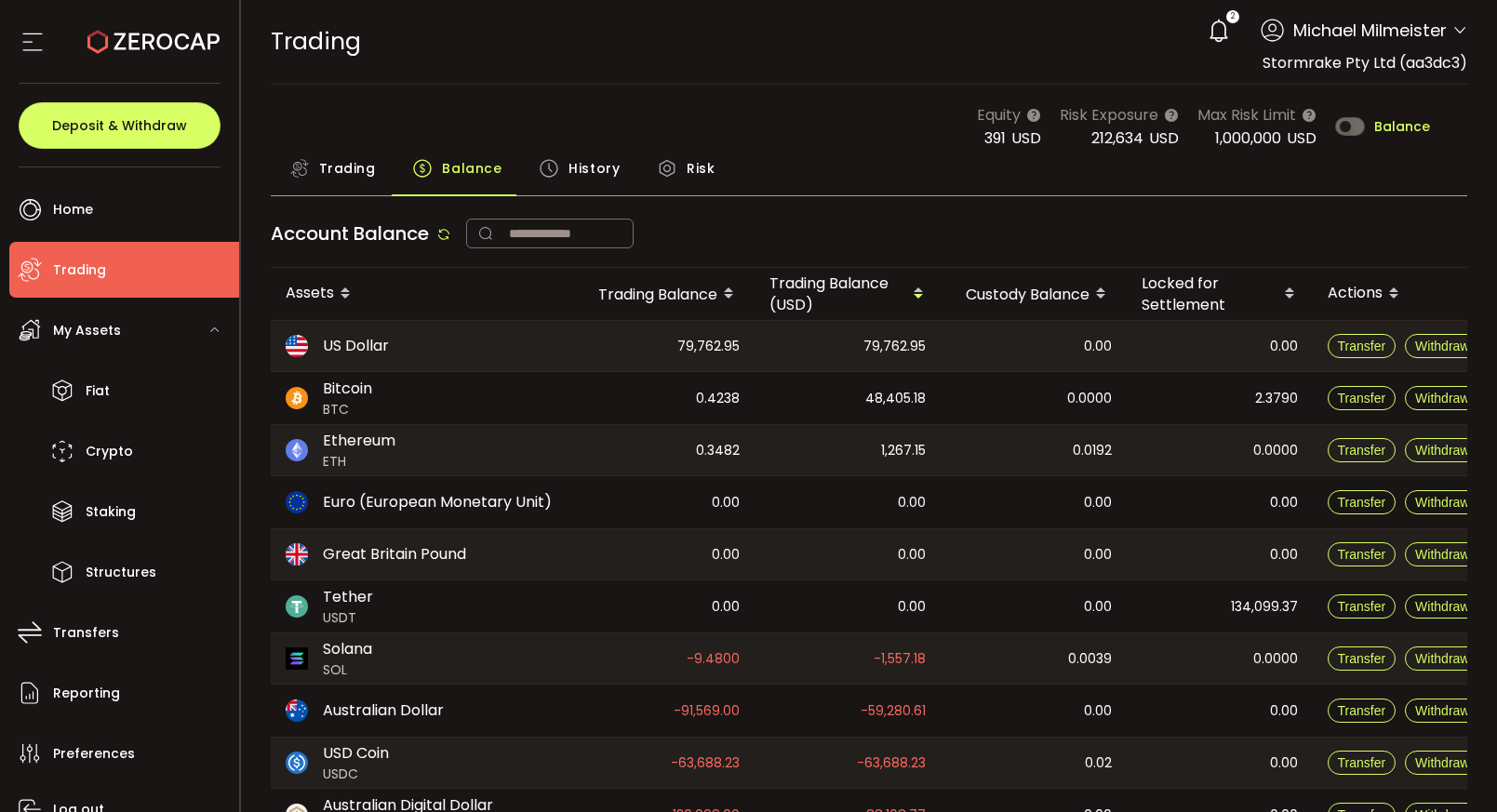 scroll, scrollTop: 0, scrollLeft: 0, axis: both 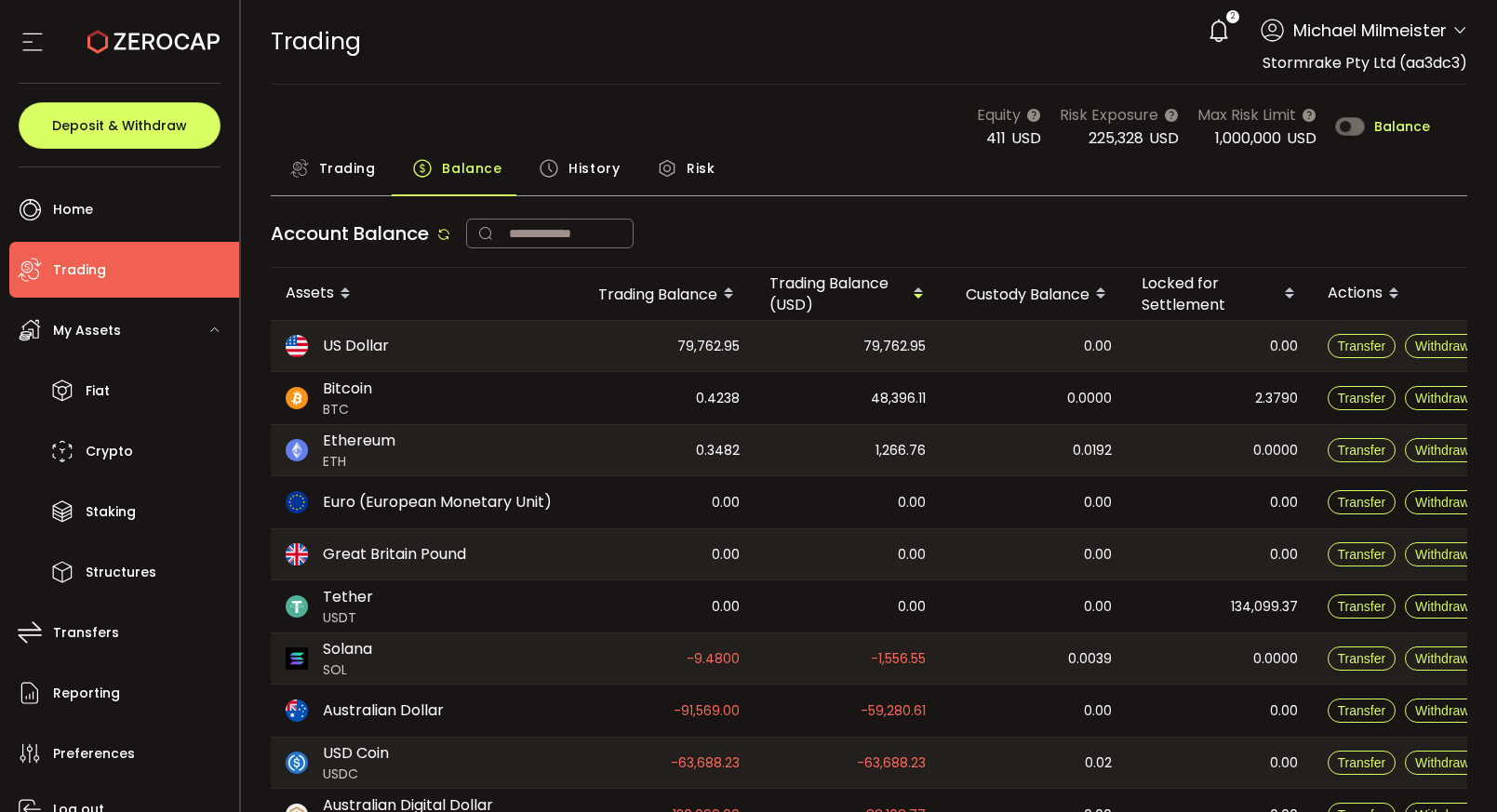 click on "134,099.37" at bounding box center (1264, 606) 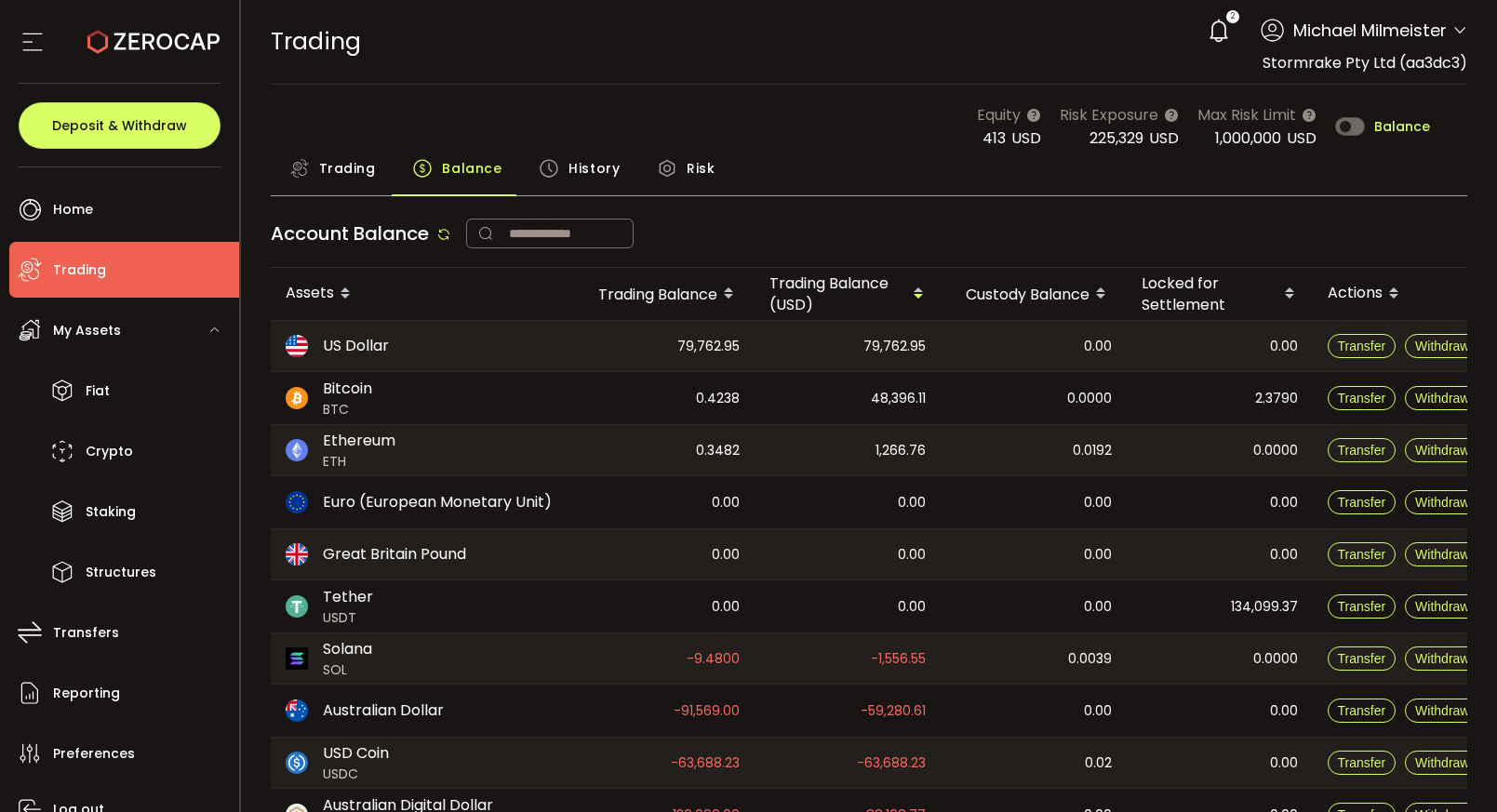 scroll, scrollTop: 97, scrollLeft: 0, axis: vertical 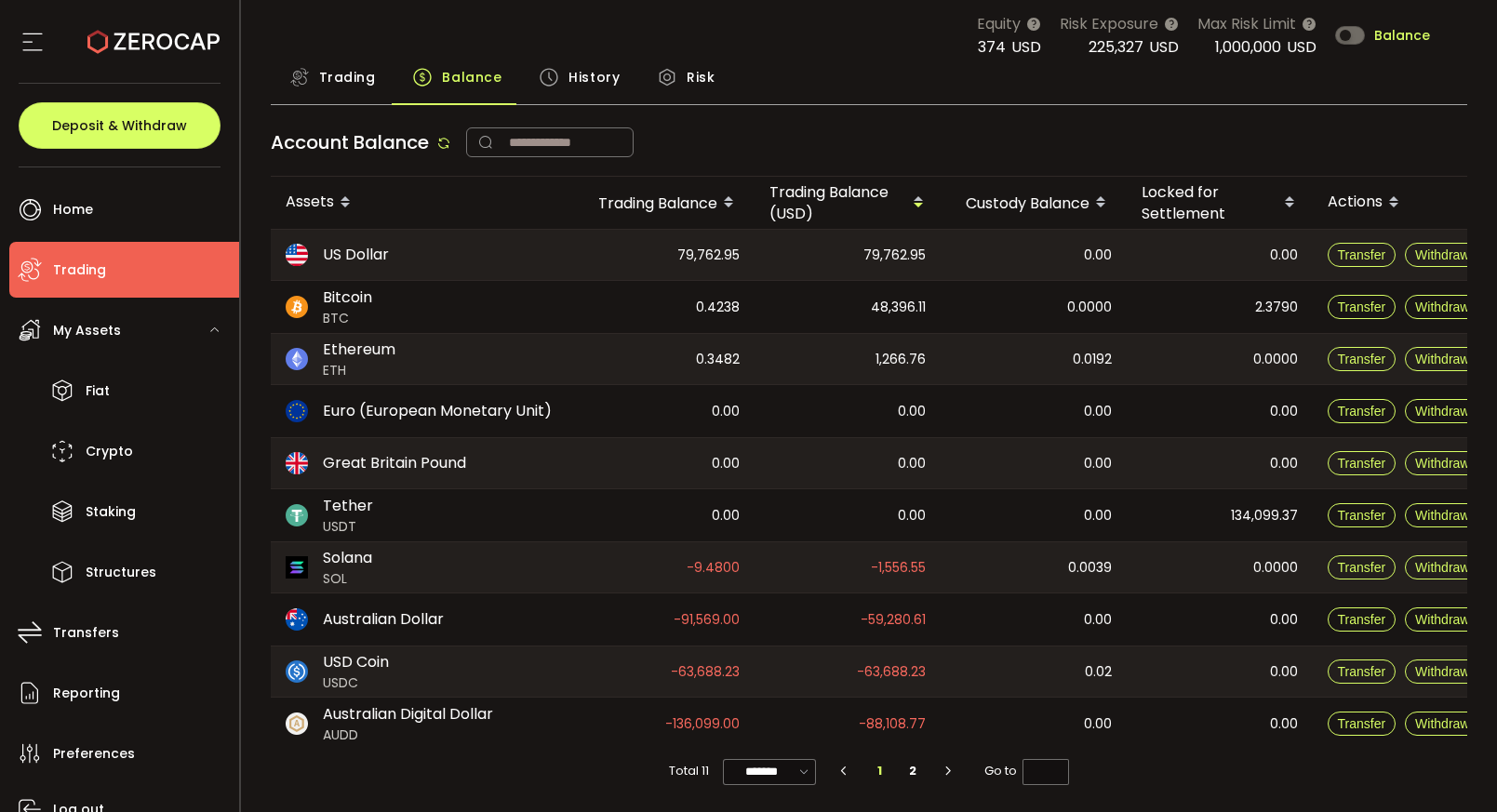 click on "-9.4800" at bounding box center [713, 567] 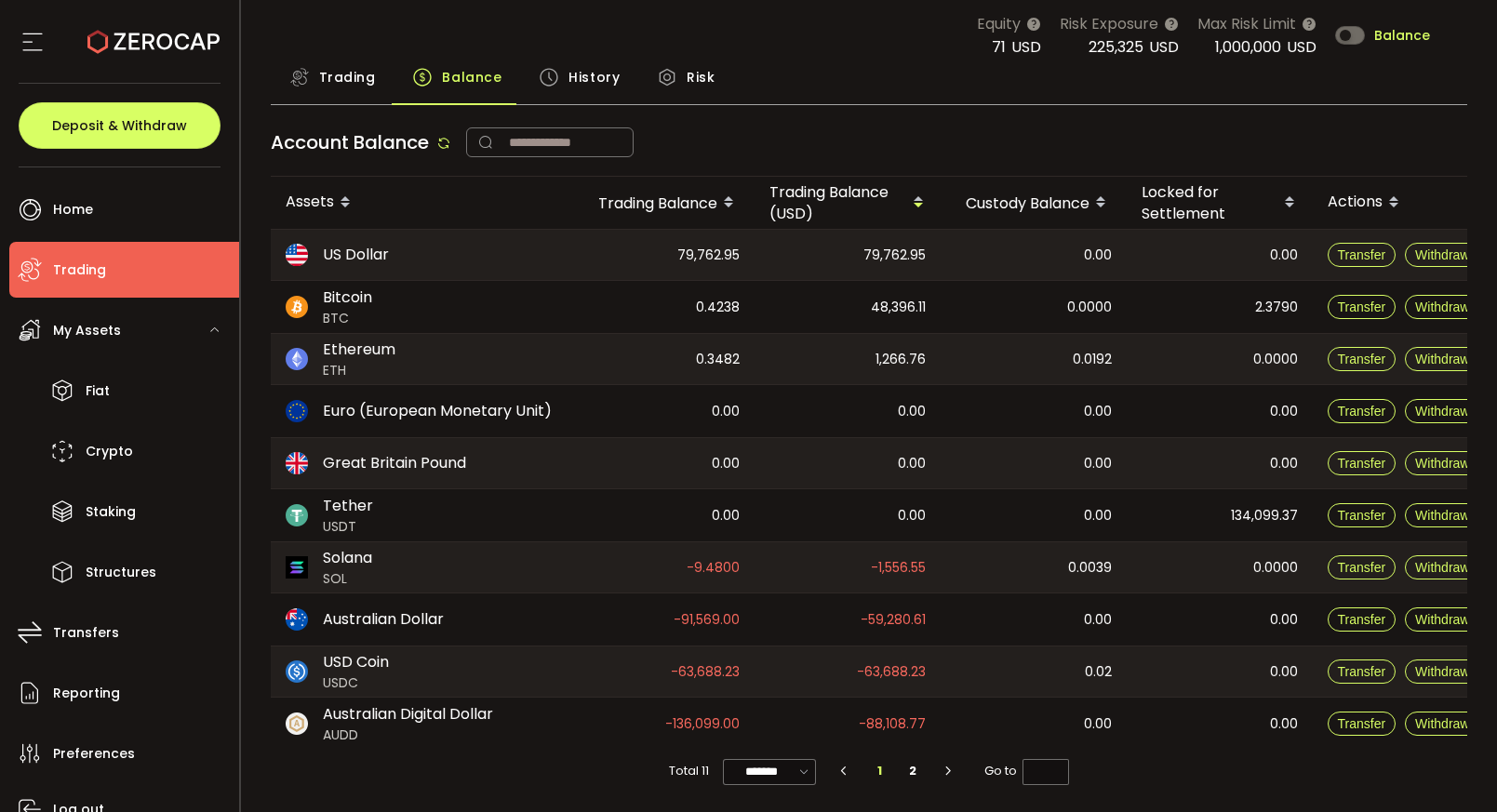 click on "-59,280.61" at bounding box center (848, 619) 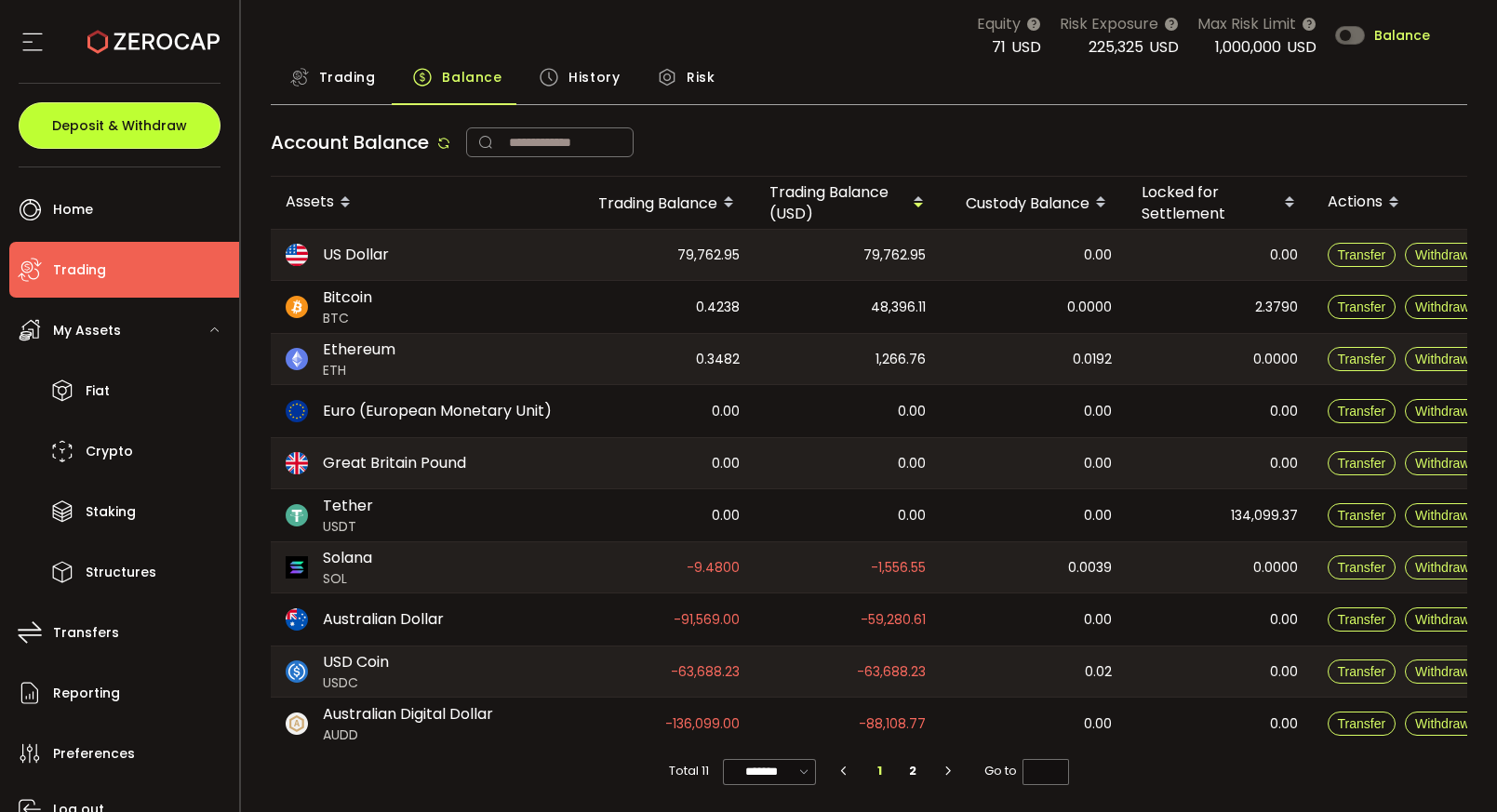 click on "Deposit & Withdraw" at bounding box center [119, 126] 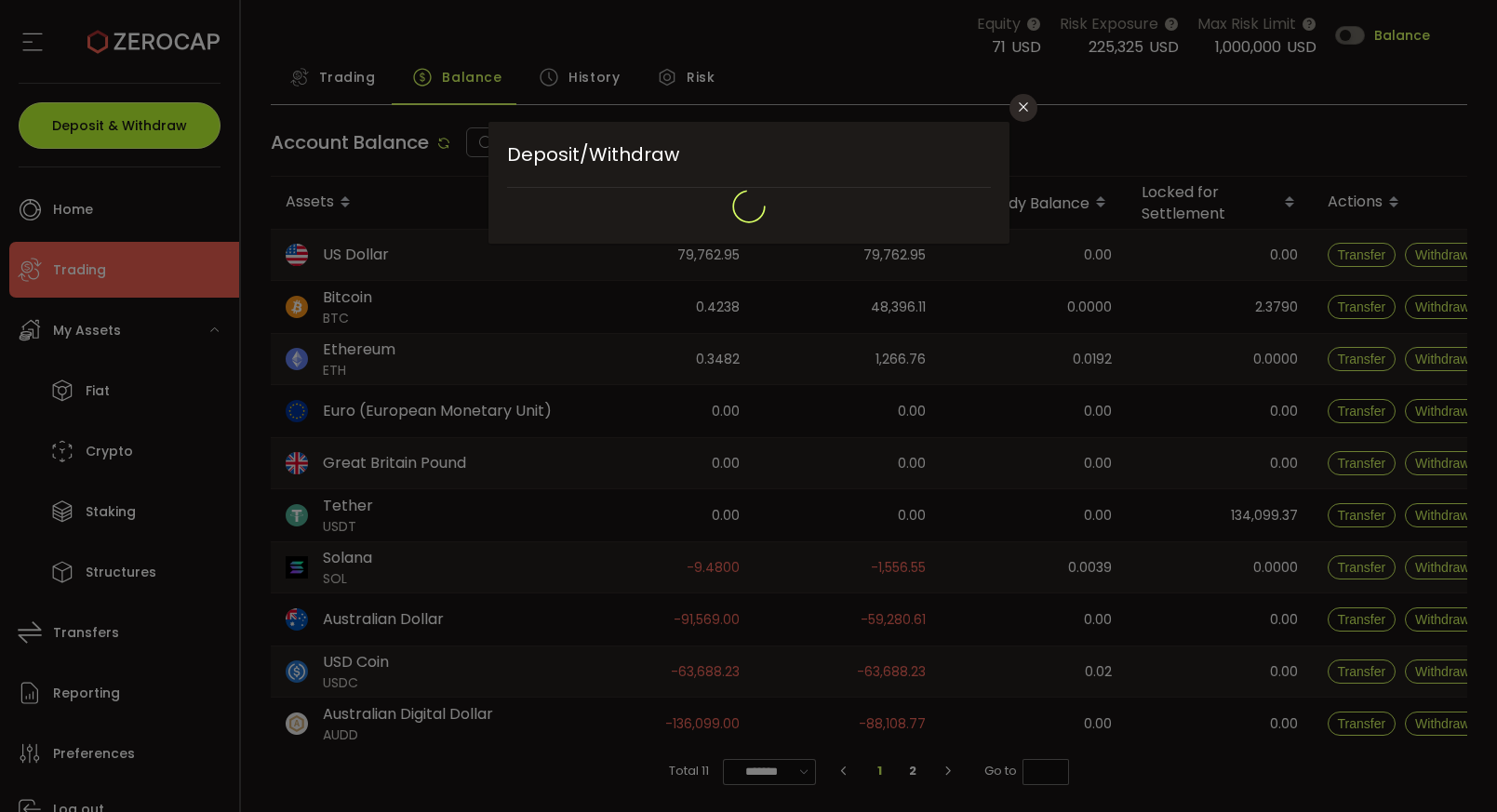 type on "*******" 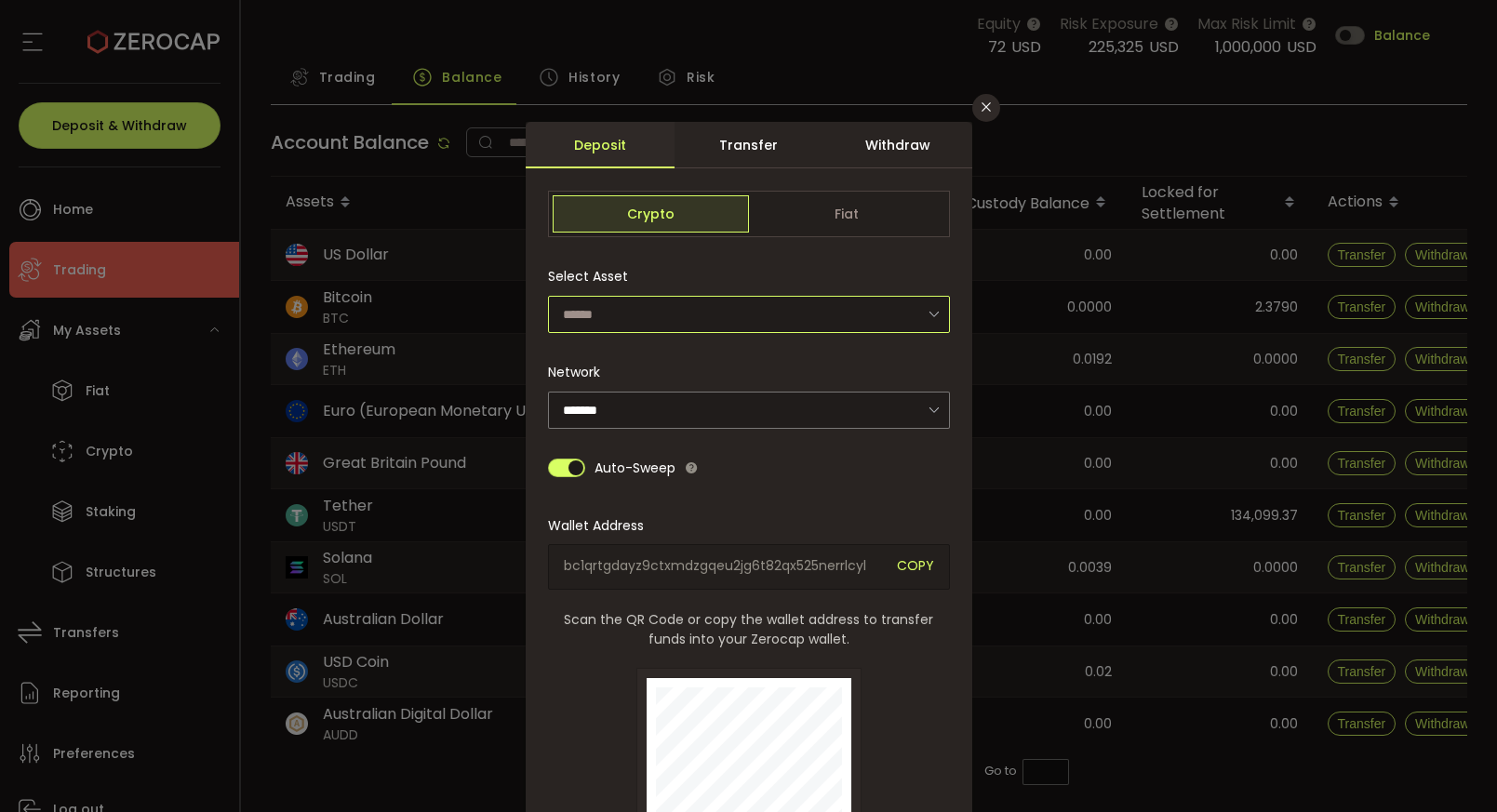 click at bounding box center [749, 314] 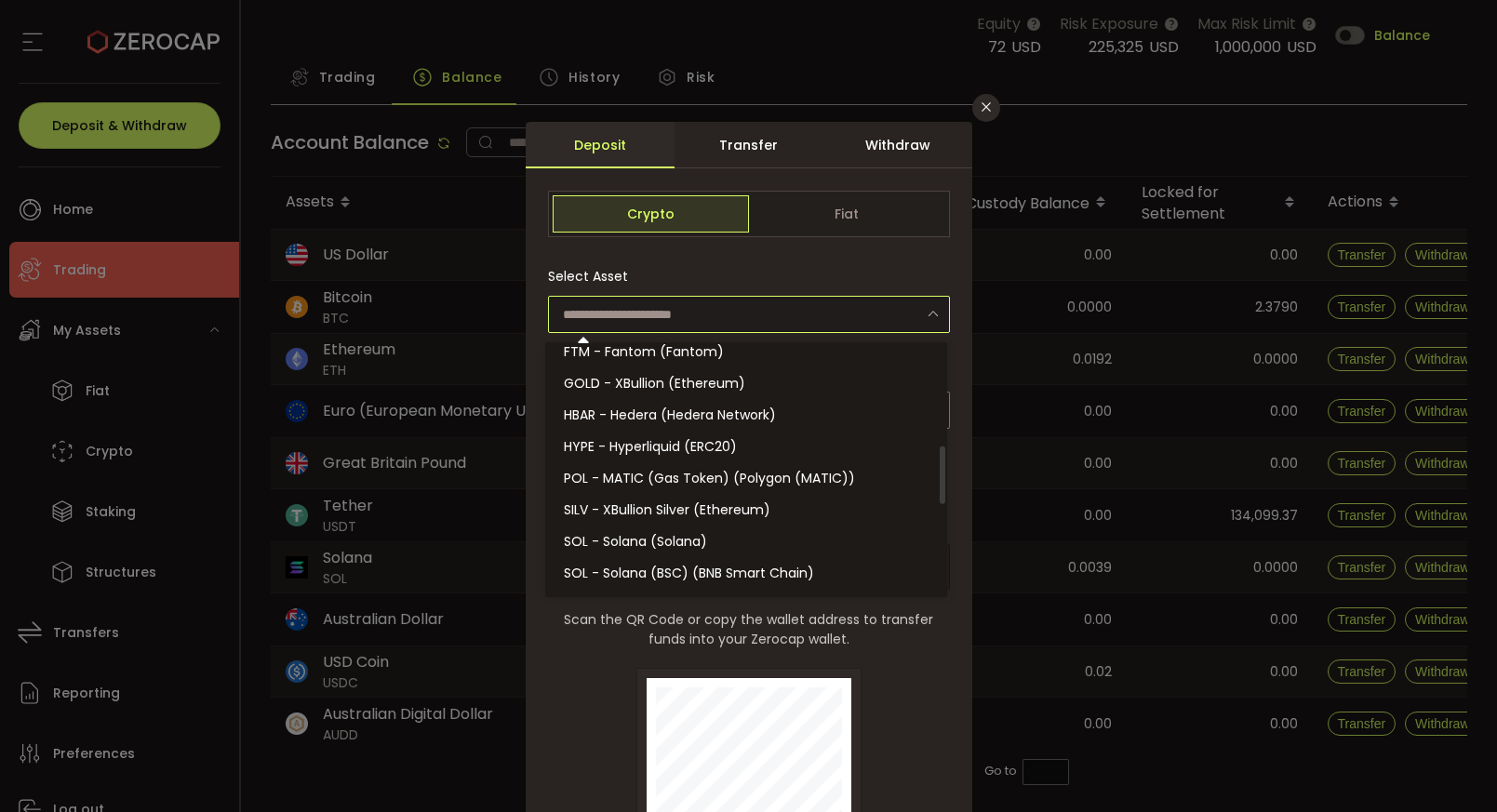 scroll, scrollTop: 458, scrollLeft: 0, axis: vertical 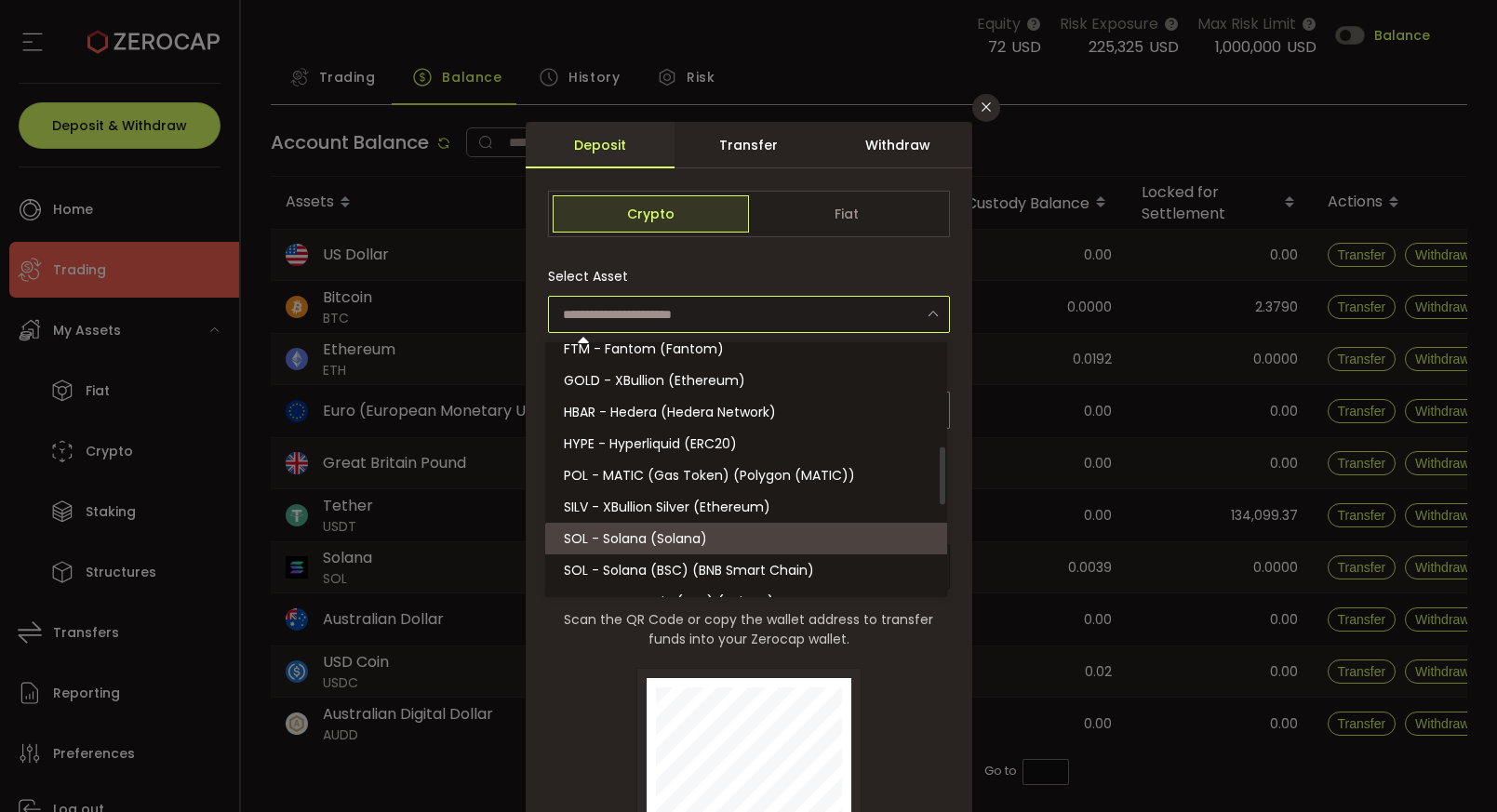 click on "SOL - Solana (Solana)" at bounding box center [635, 539] 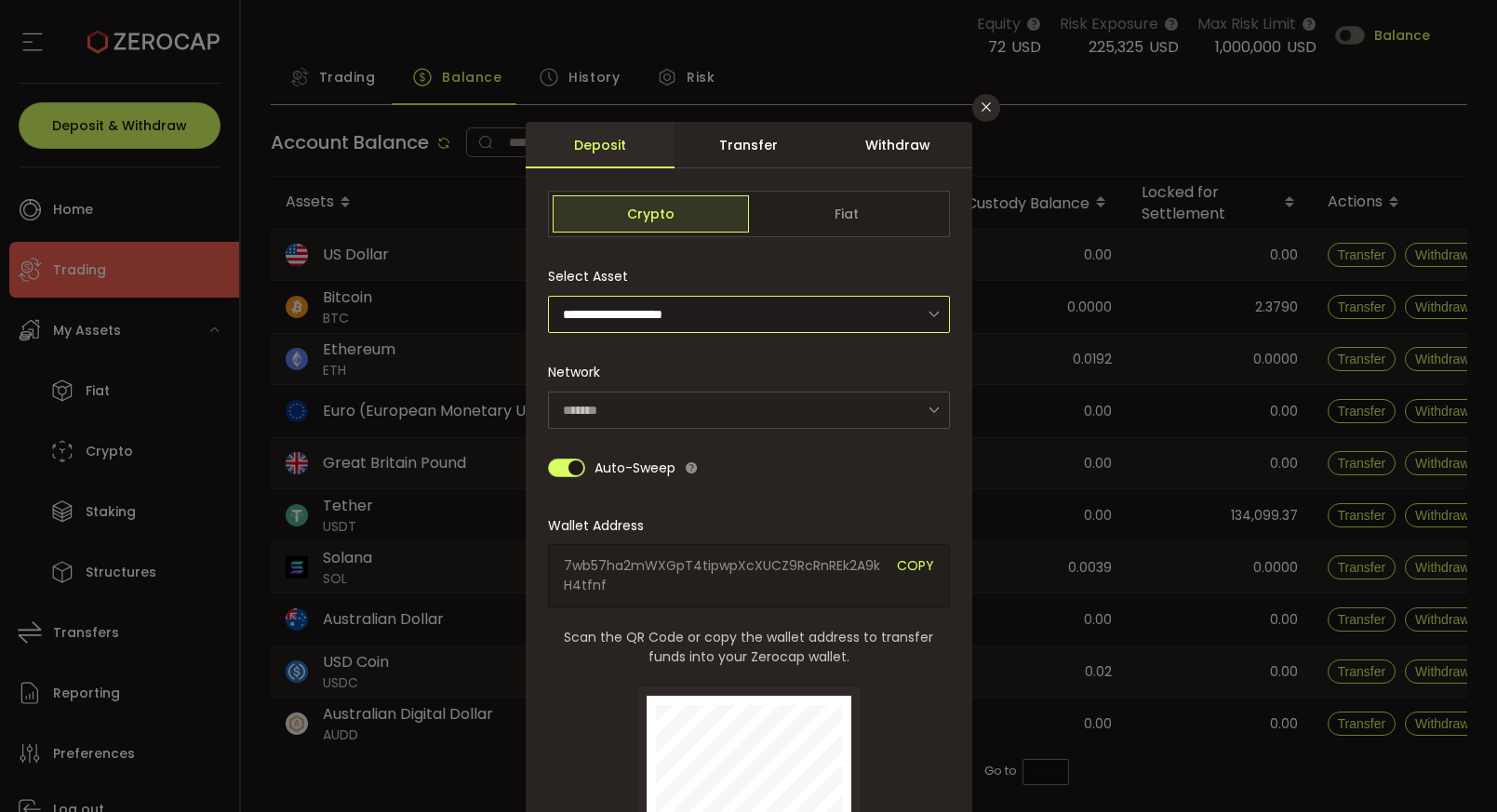 type on "******" 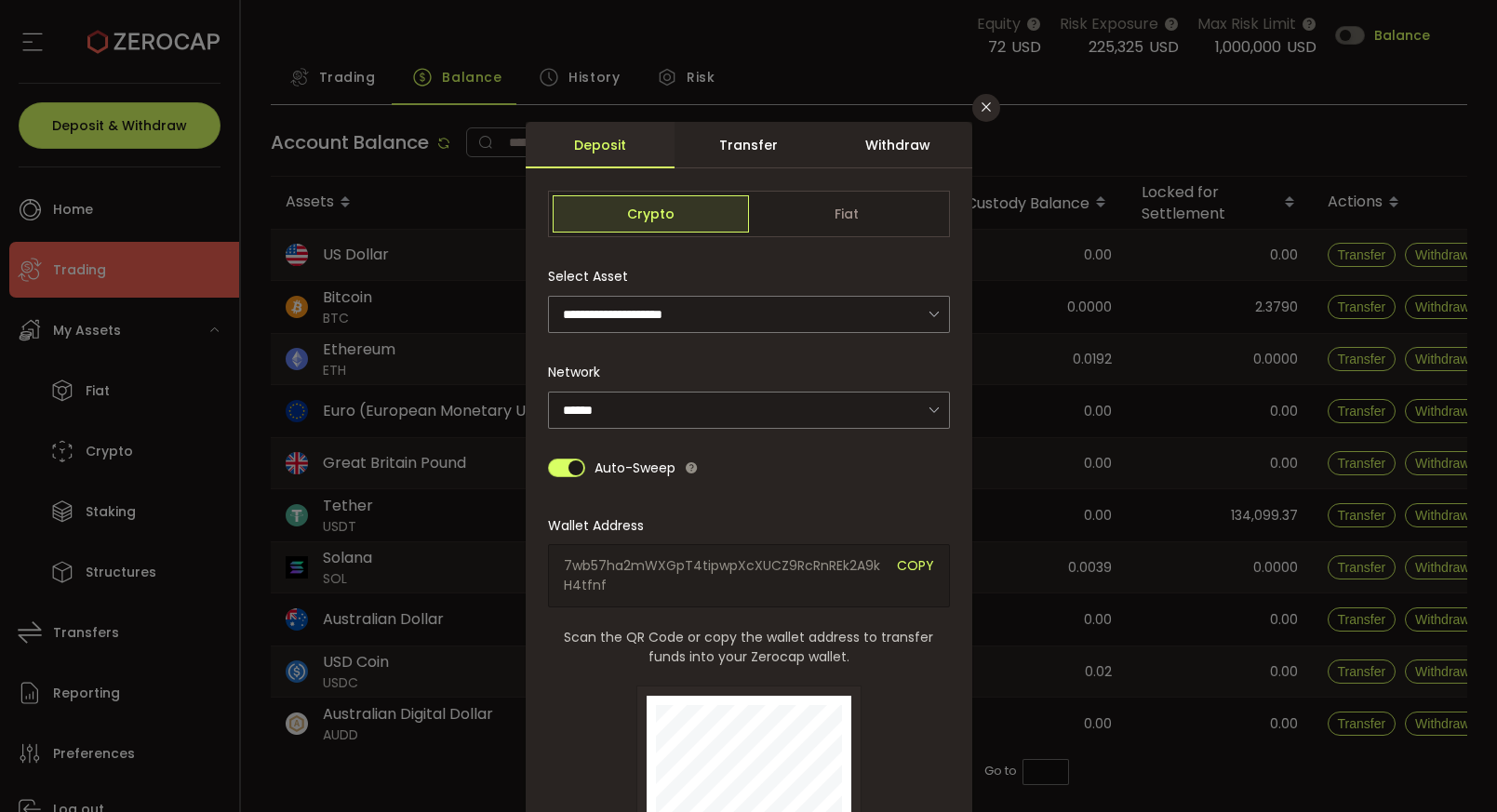 click on "COPY" at bounding box center [916, 576] 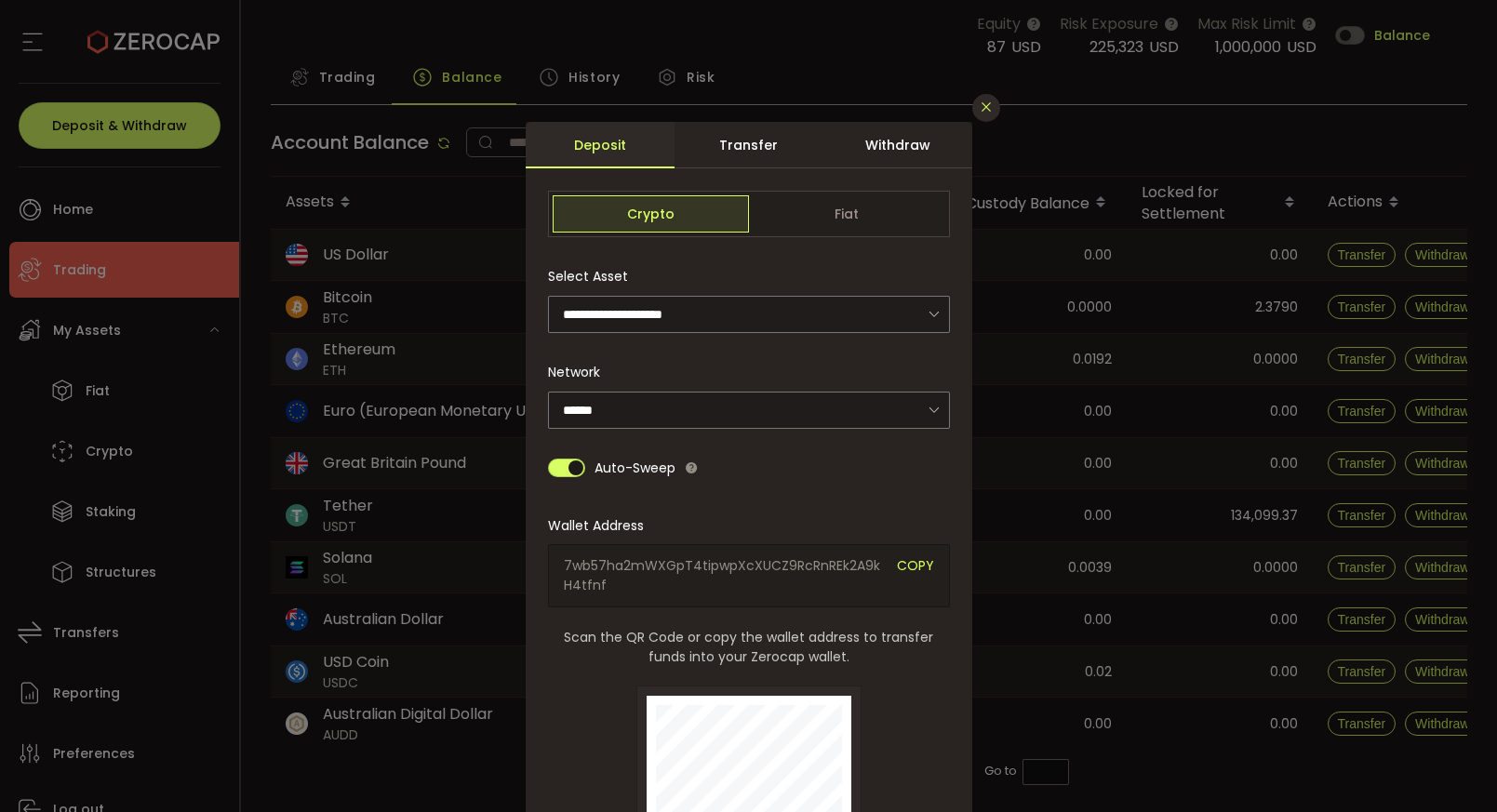 click at bounding box center [986, 107] 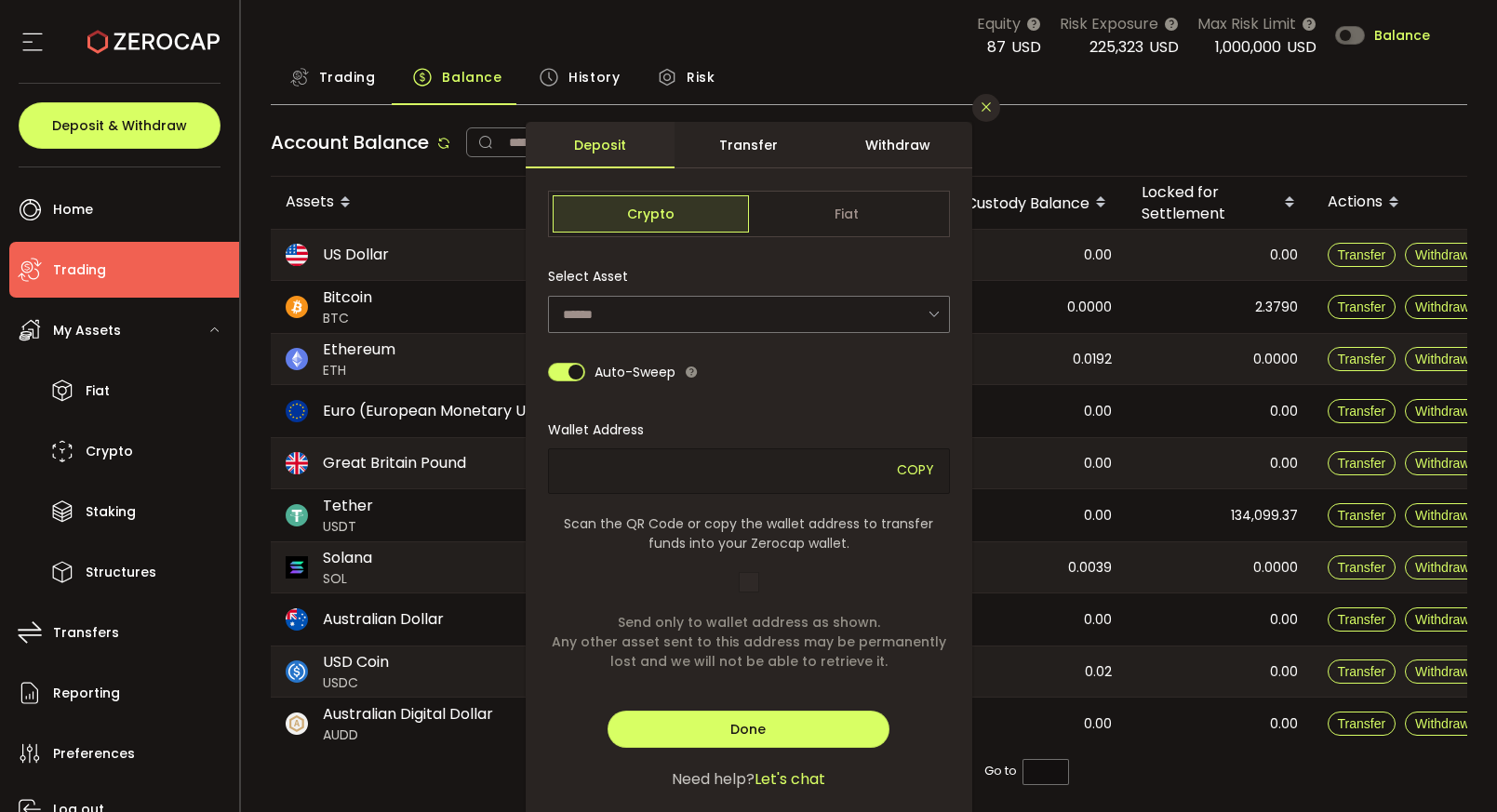 click at bounding box center [986, 108] 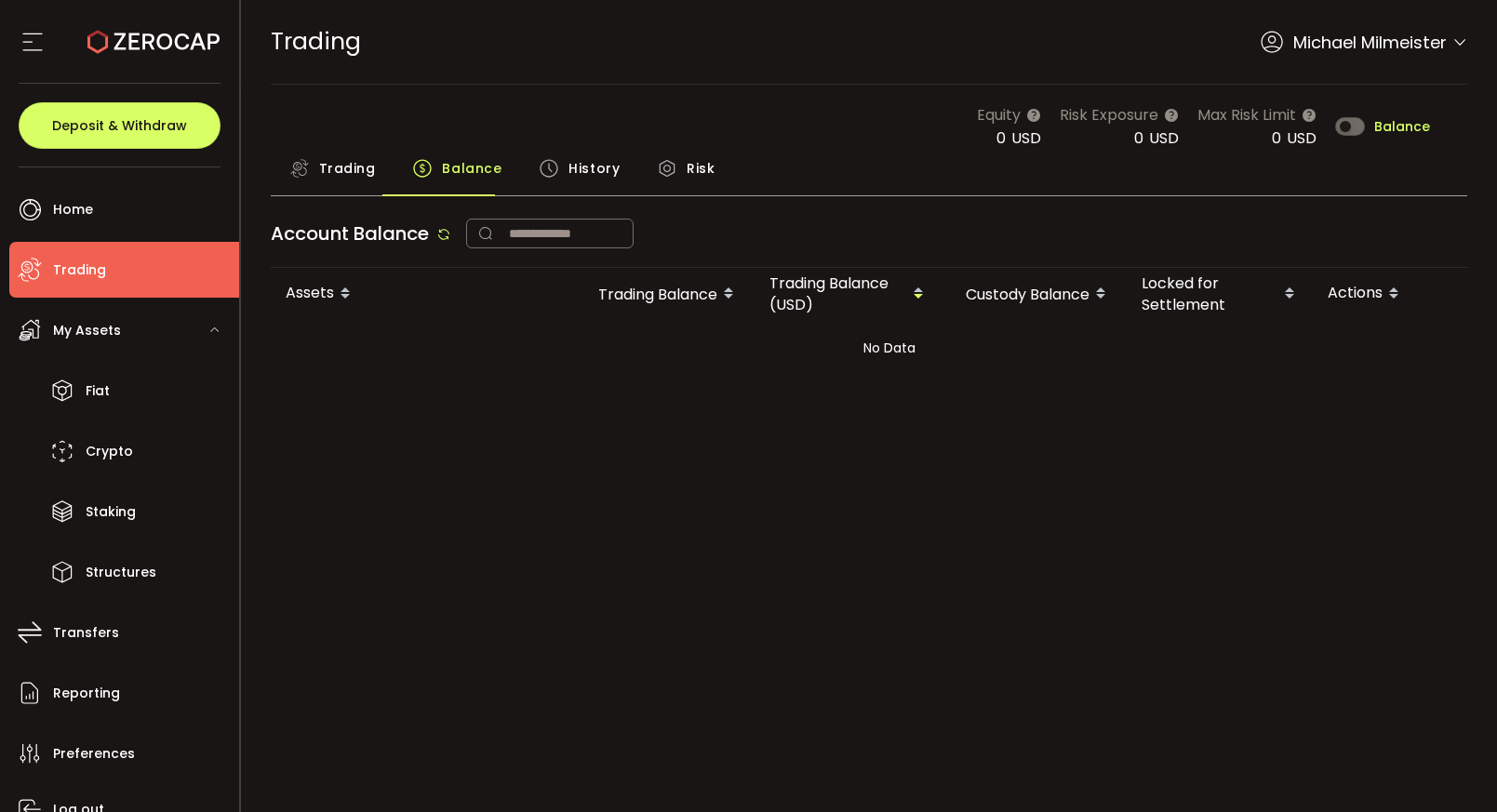 scroll, scrollTop: 0, scrollLeft: 0, axis: both 